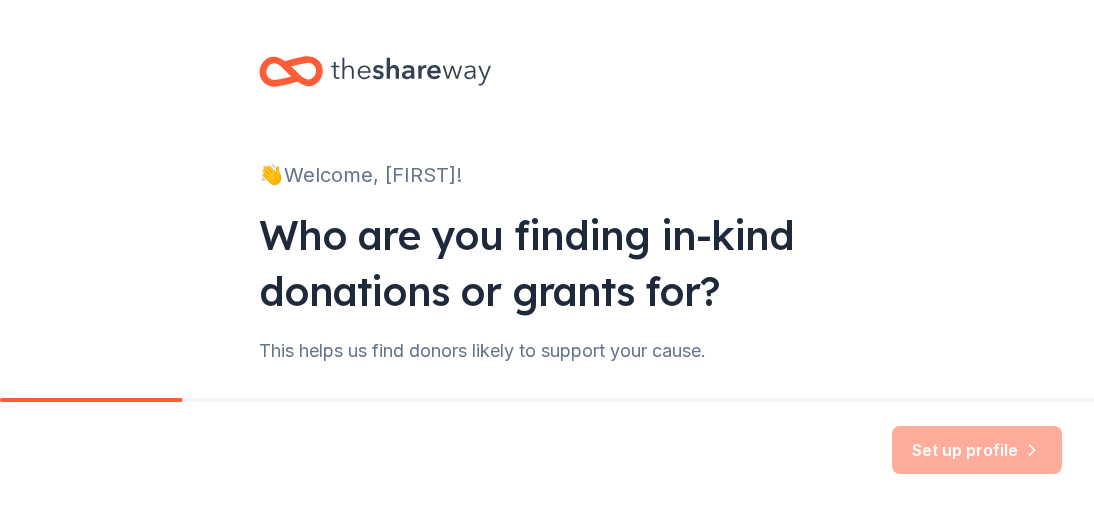 scroll, scrollTop: 0, scrollLeft: 0, axis: both 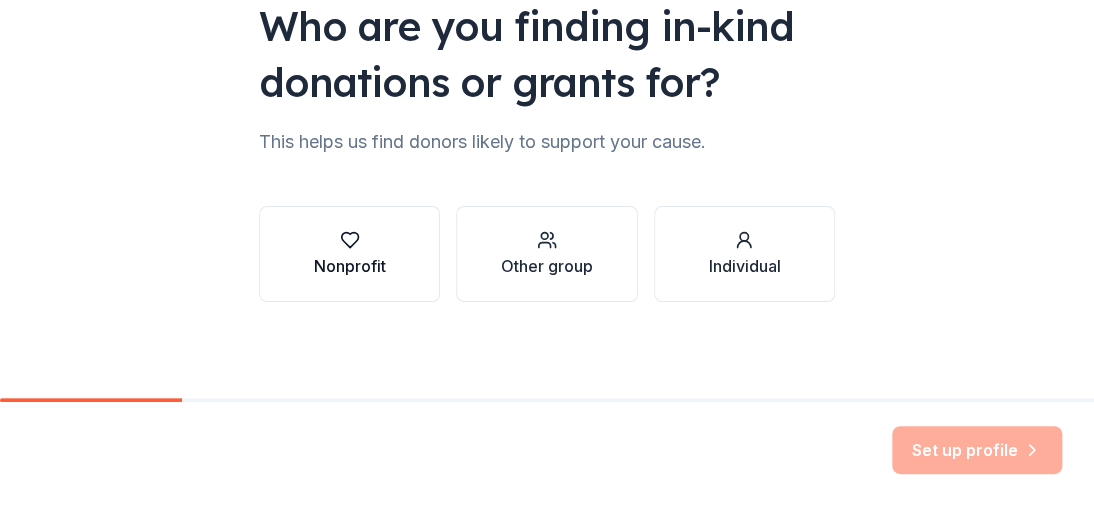 click 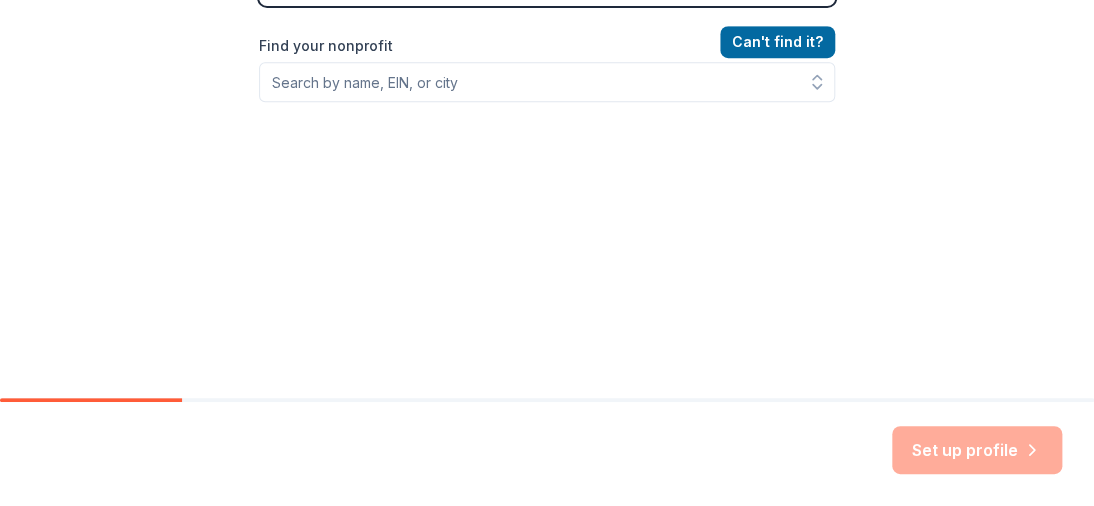 scroll, scrollTop: 542, scrollLeft: 0, axis: vertical 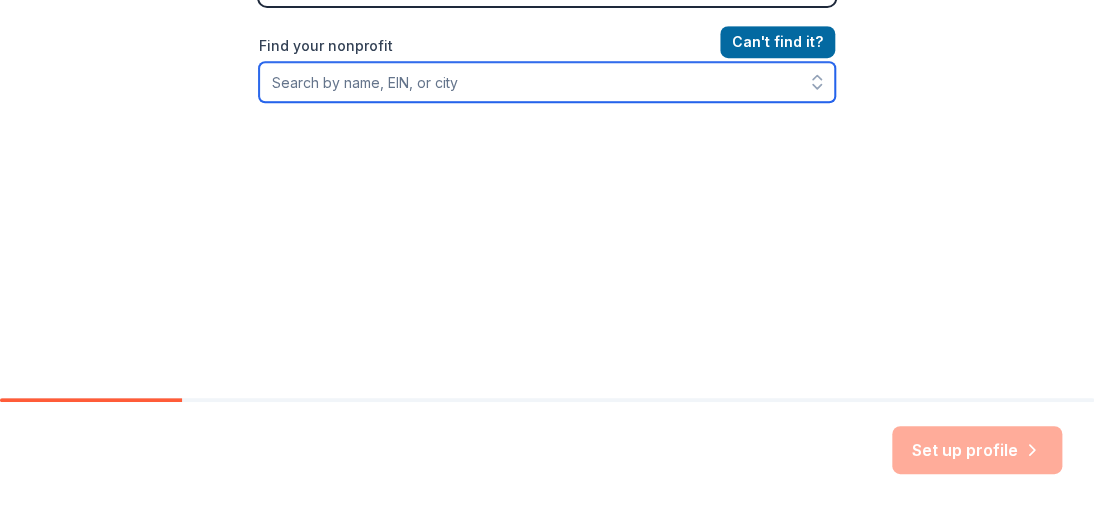 click on "Find your nonprofit" at bounding box center (547, 82) 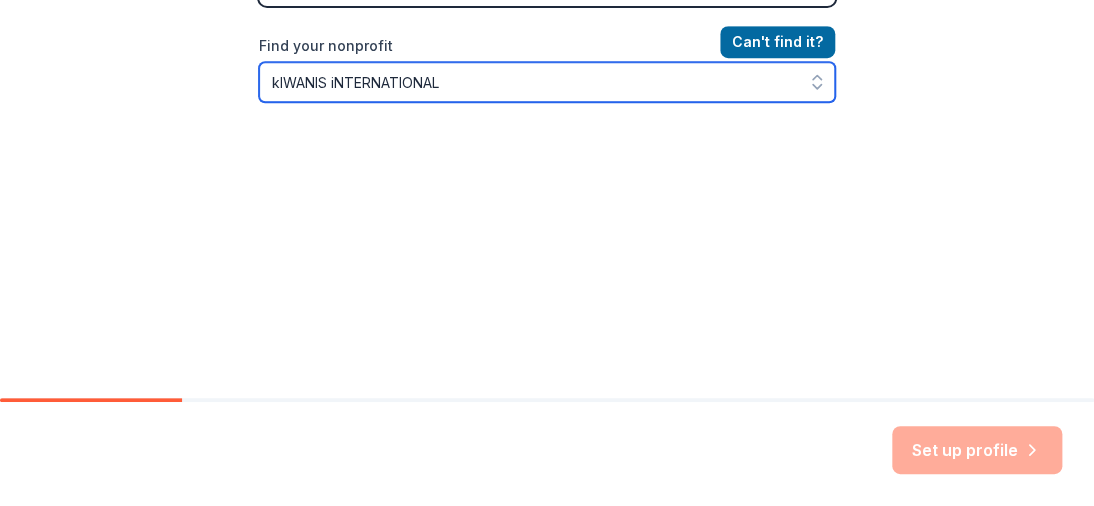 scroll, scrollTop: 610, scrollLeft: 0, axis: vertical 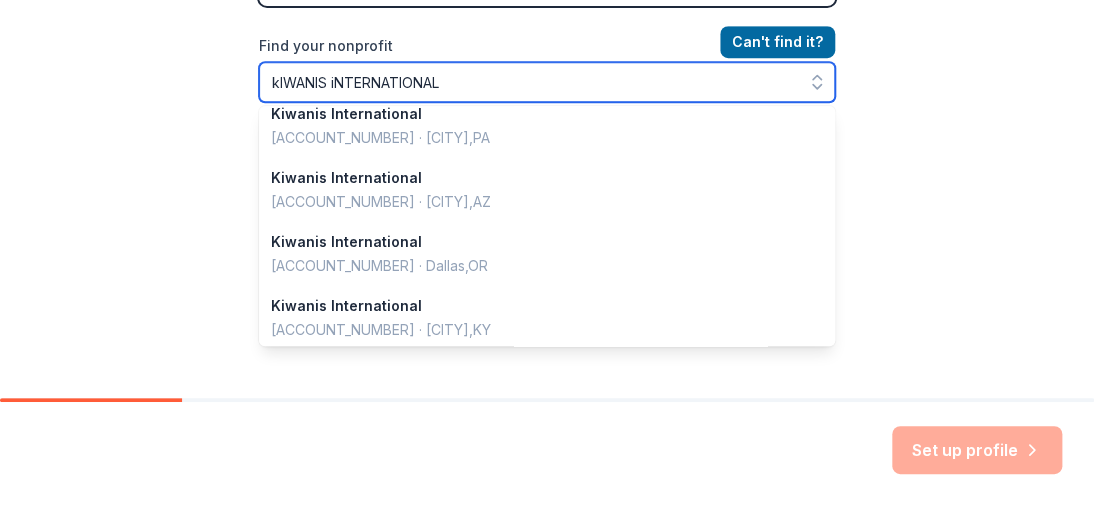 click on "kIWANIS iNTERNATIONAL" at bounding box center [547, 82] 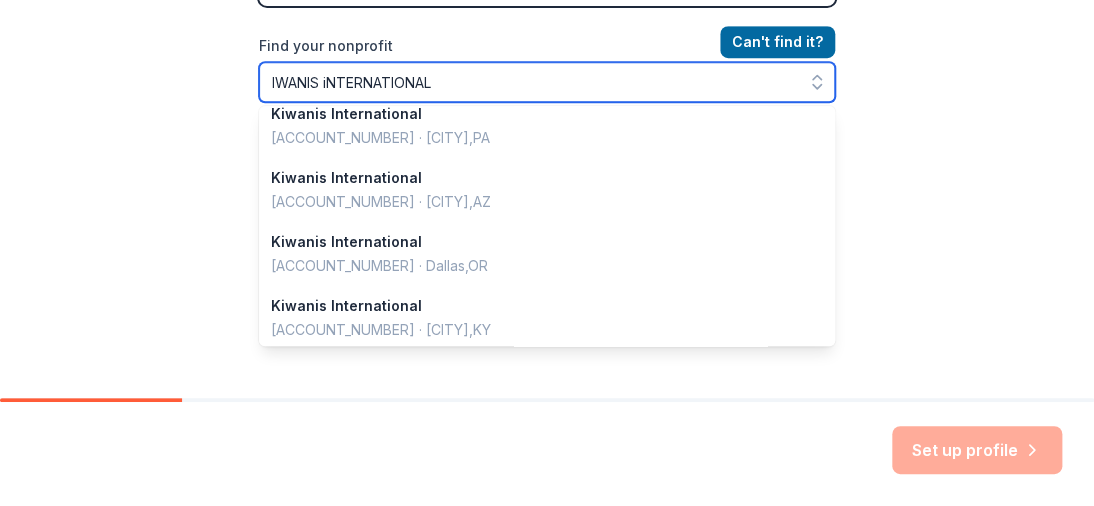 scroll, scrollTop: 6, scrollLeft: 0, axis: vertical 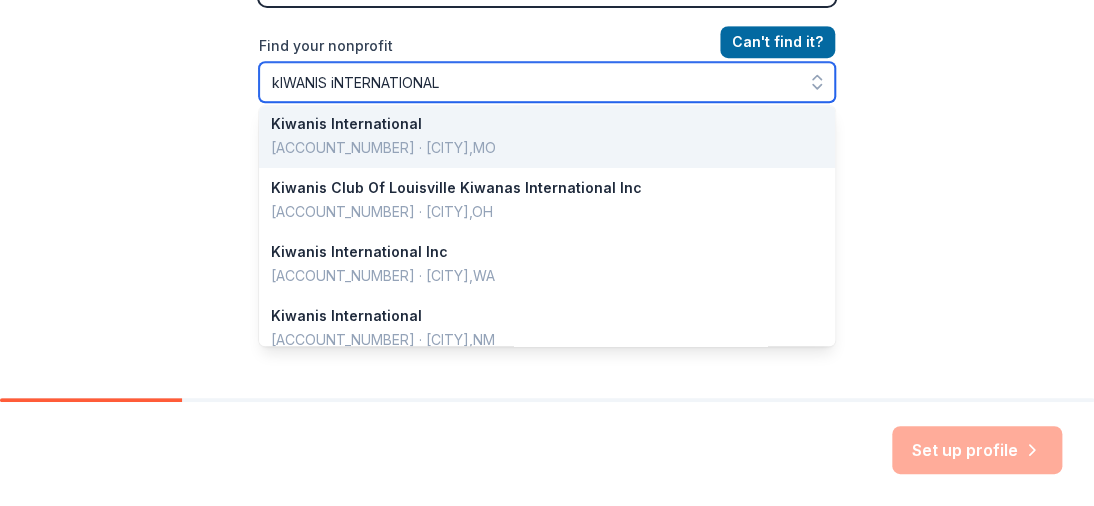 click on "kIWANIS iNTERNATIONAL" at bounding box center (547, 82) 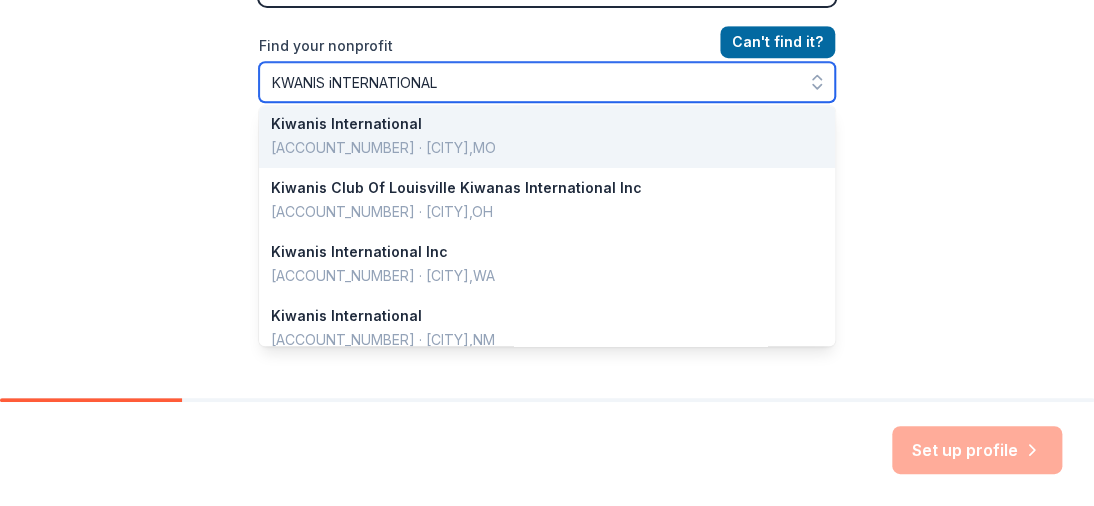 scroll, scrollTop: 0, scrollLeft: 0, axis: both 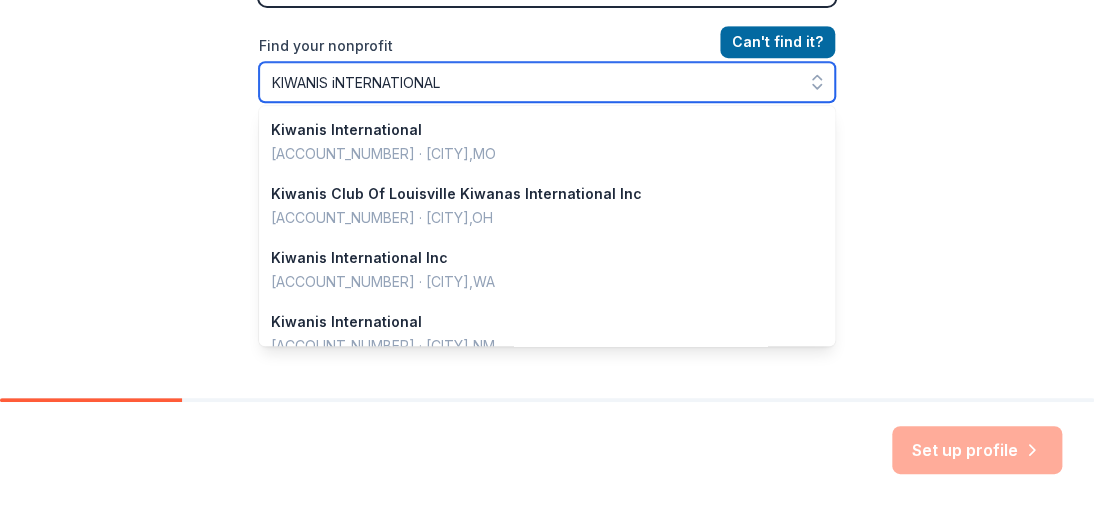 click on "KIWANIS iNTERNATIONAL" at bounding box center [547, 82] 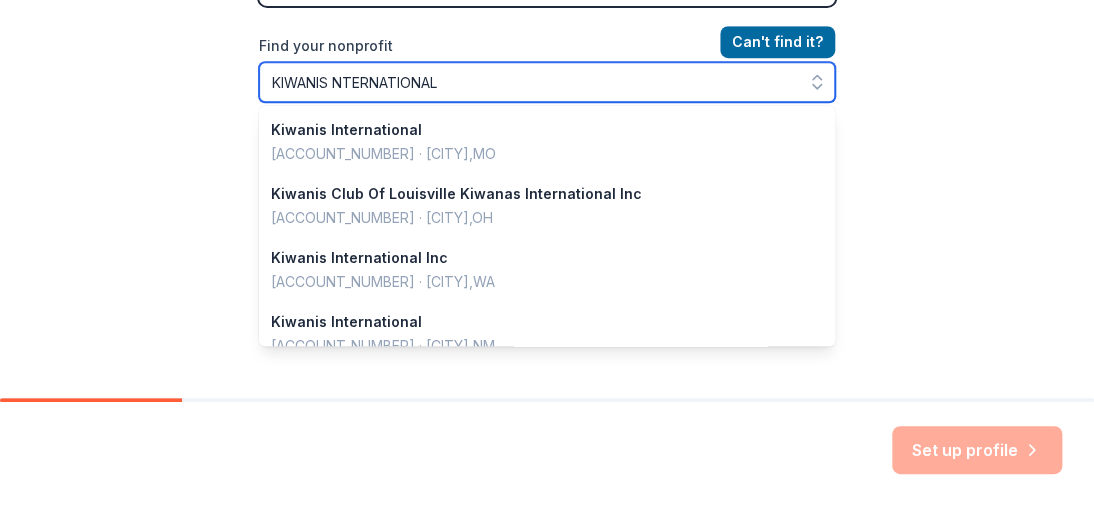 type on "KIWANIS INTERNATIONAL" 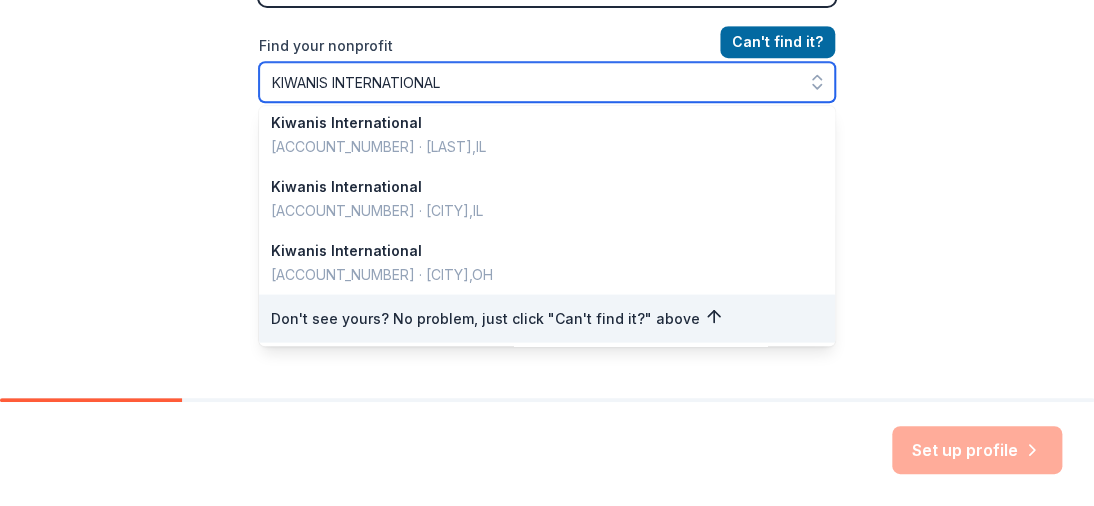 scroll, scrollTop: 1500, scrollLeft: 0, axis: vertical 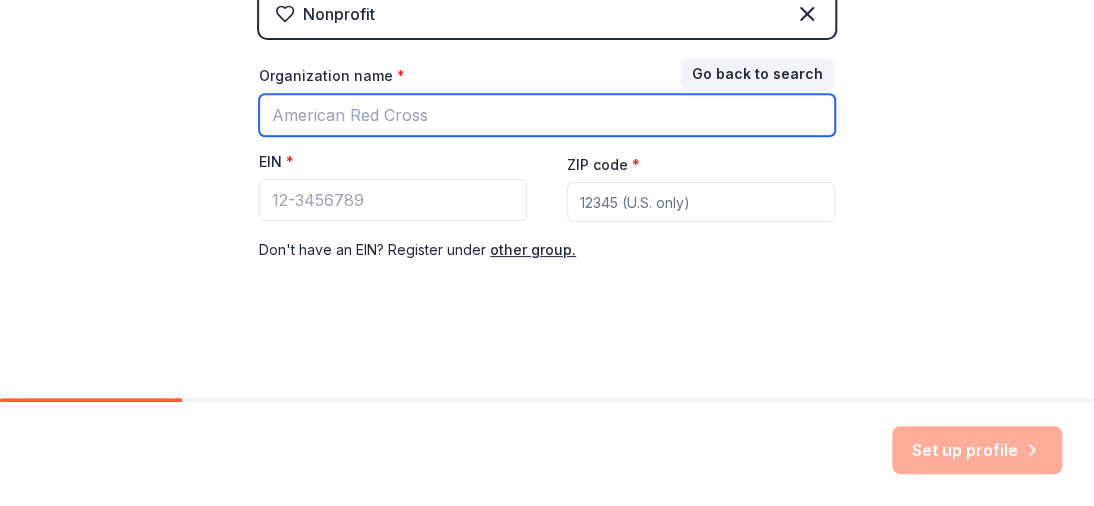 click on "Organization name *" at bounding box center (547, 115) 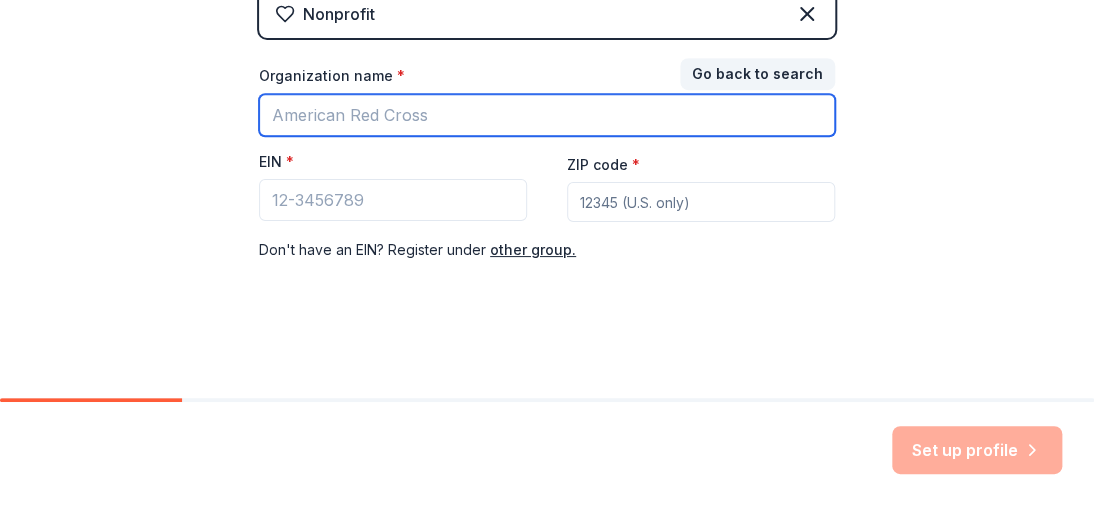 type on "SARATOGA WILTON KIWANIS" 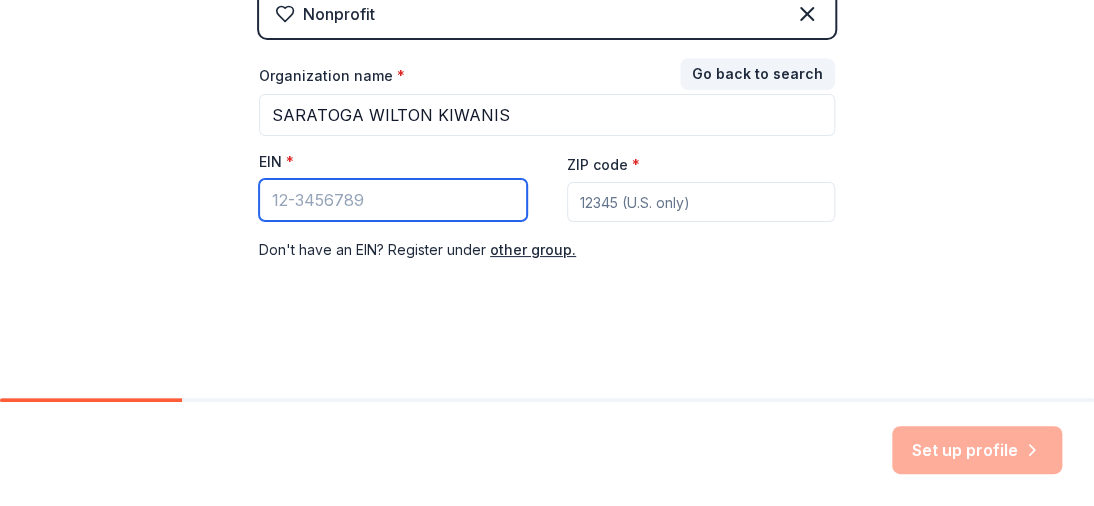 click on "EIN *" at bounding box center [393, 200] 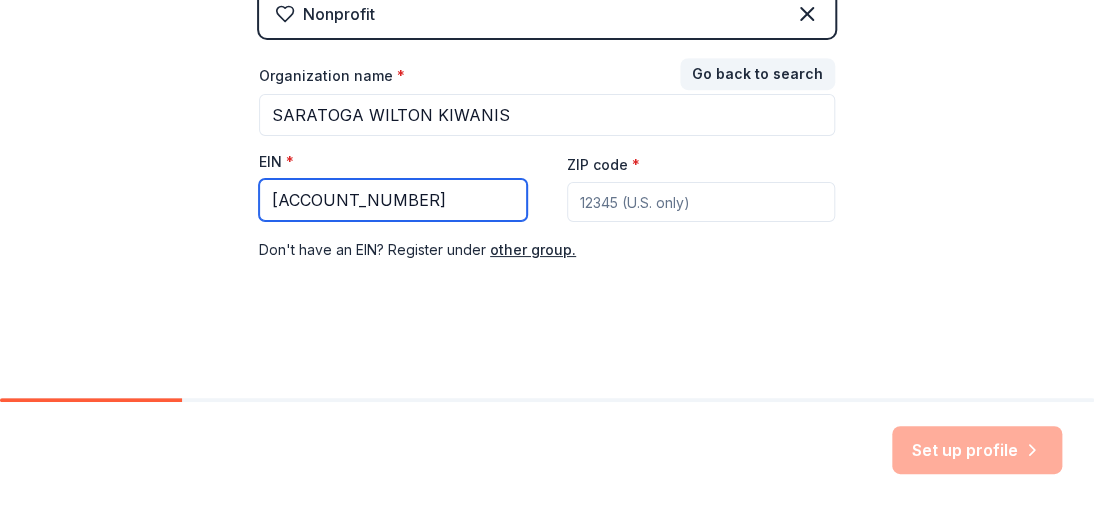 type on "14-6035160" 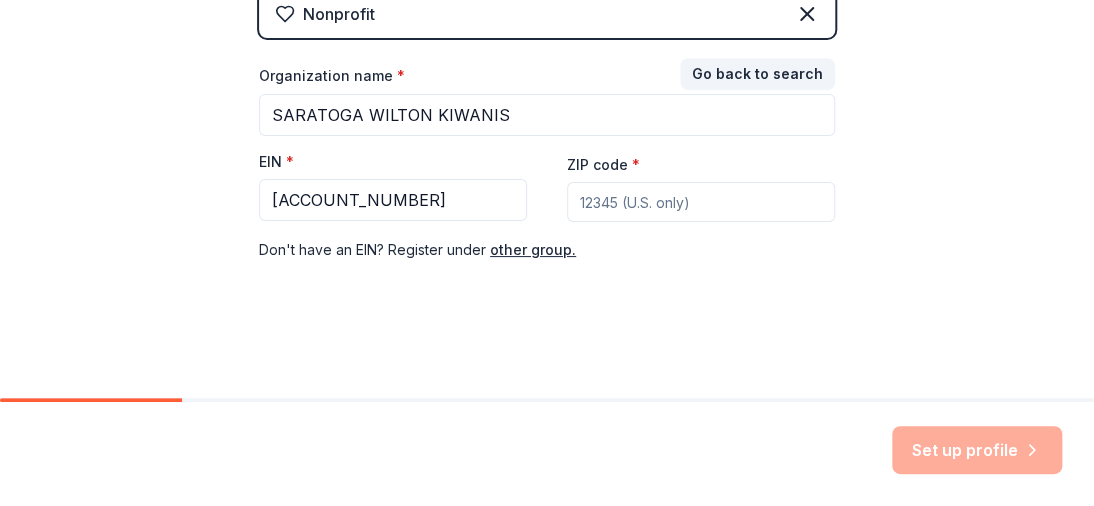click on "ZIP code *" at bounding box center [701, 202] 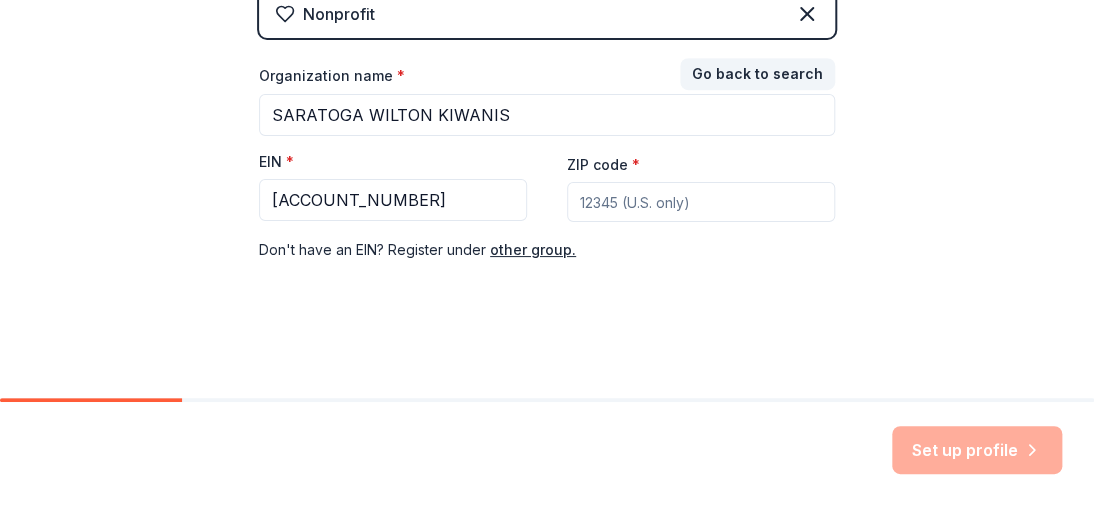 type on "12866" 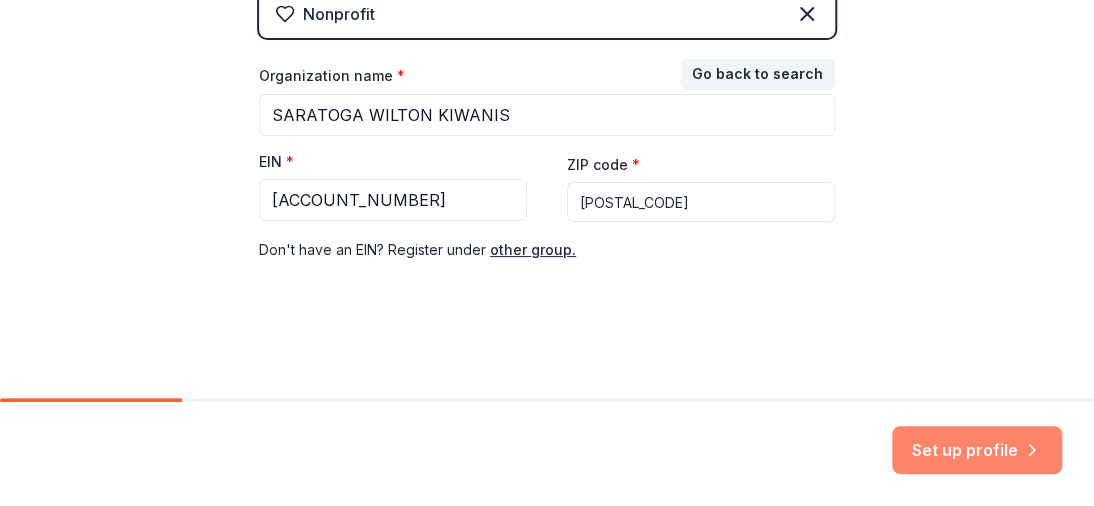 click on "Set up profile" at bounding box center [977, 450] 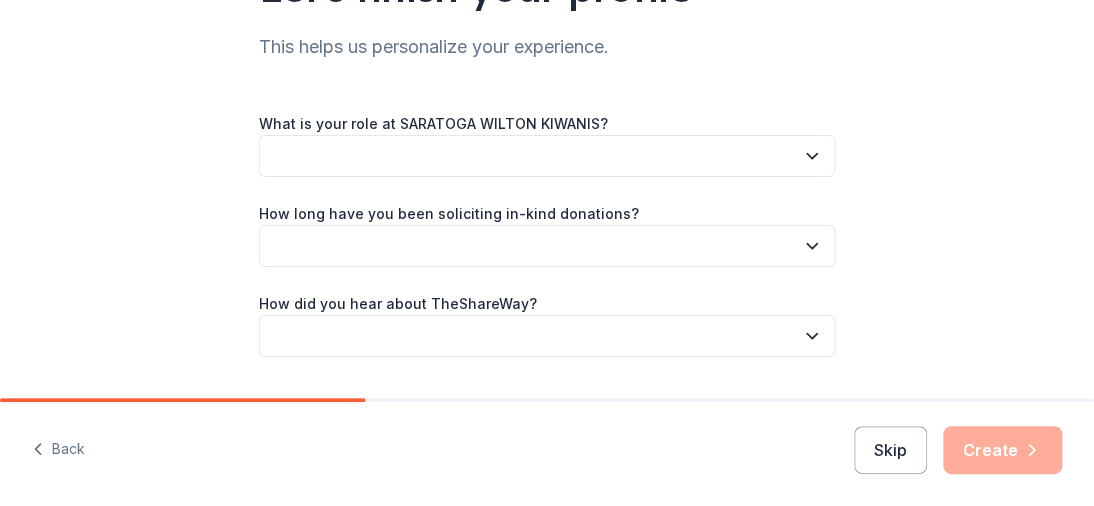 scroll, scrollTop: 300, scrollLeft: 0, axis: vertical 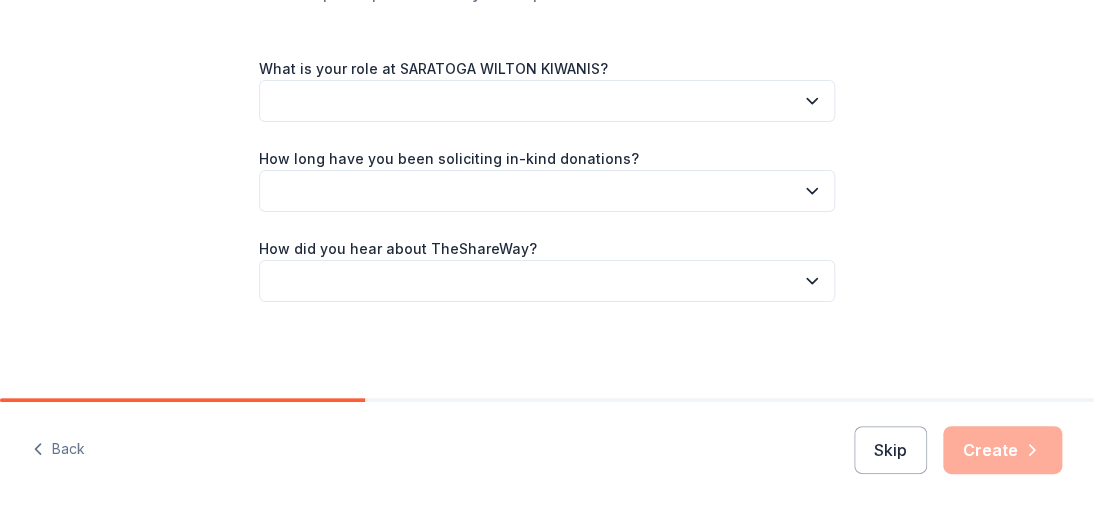 click at bounding box center [547, 101] 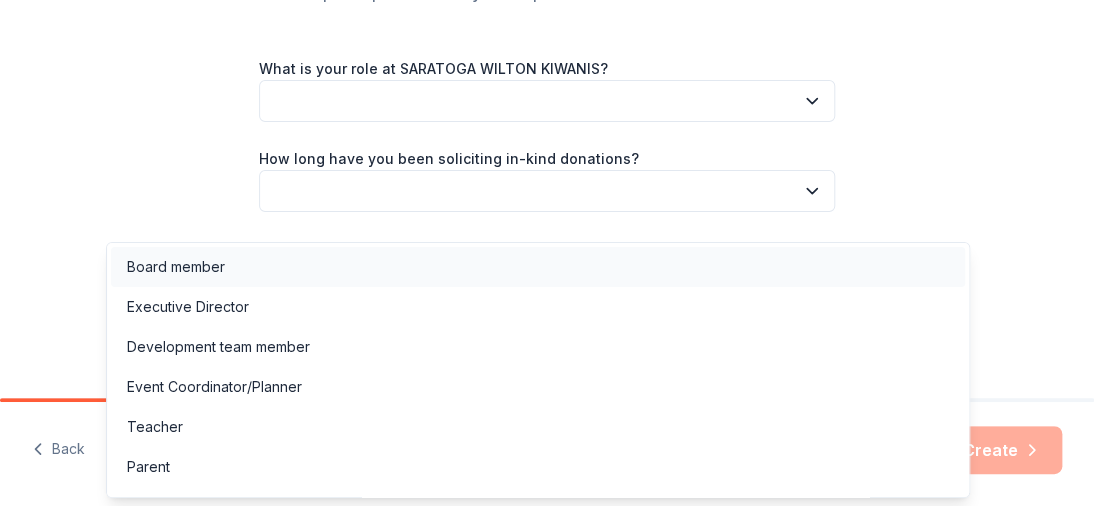 click on "Board member" at bounding box center (176, 267) 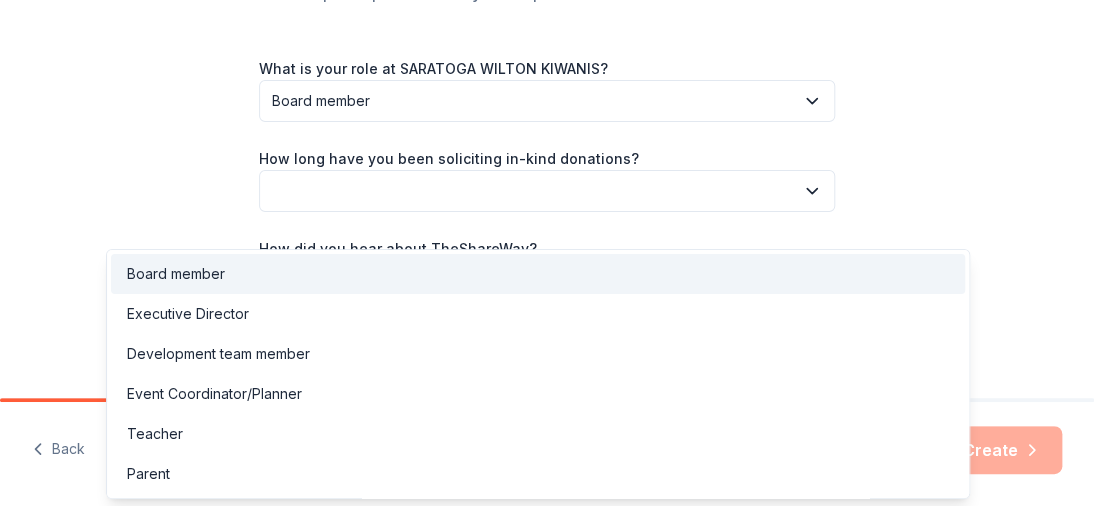 click on "Board member" at bounding box center (533, 101) 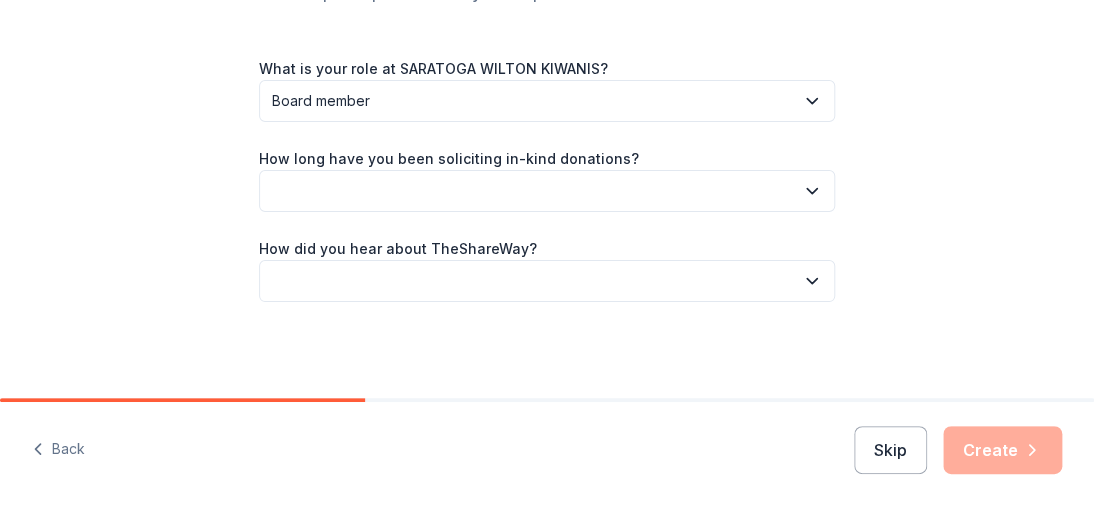 click on "Board member" at bounding box center (533, 101) 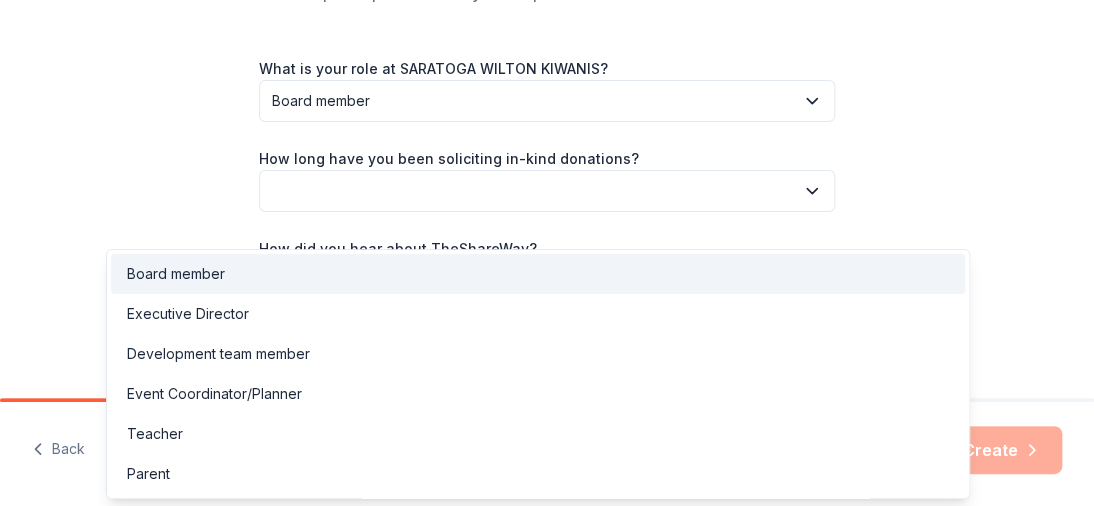 click on "Board member" at bounding box center (533, 101) 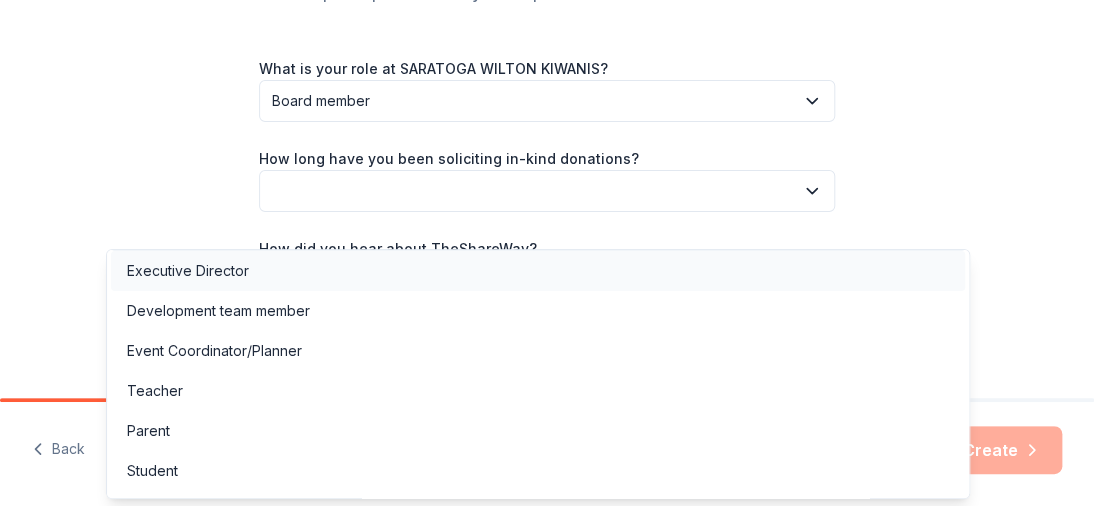 scroll, scrollTop: 0, scrollLeft: 0, axis: both 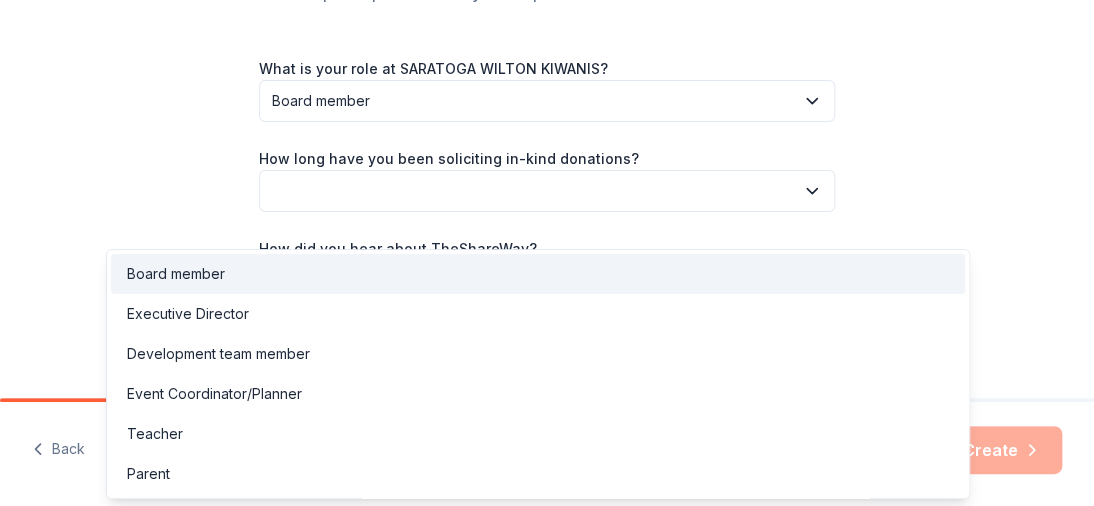 click on "Board member" at bounding box center (538, 274) 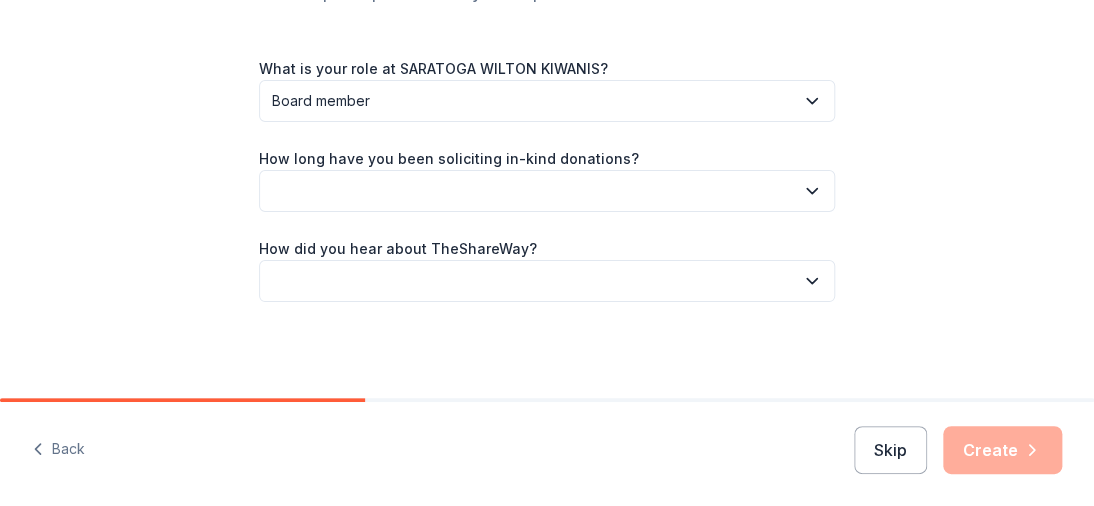 click at bounding box center [547, 191] 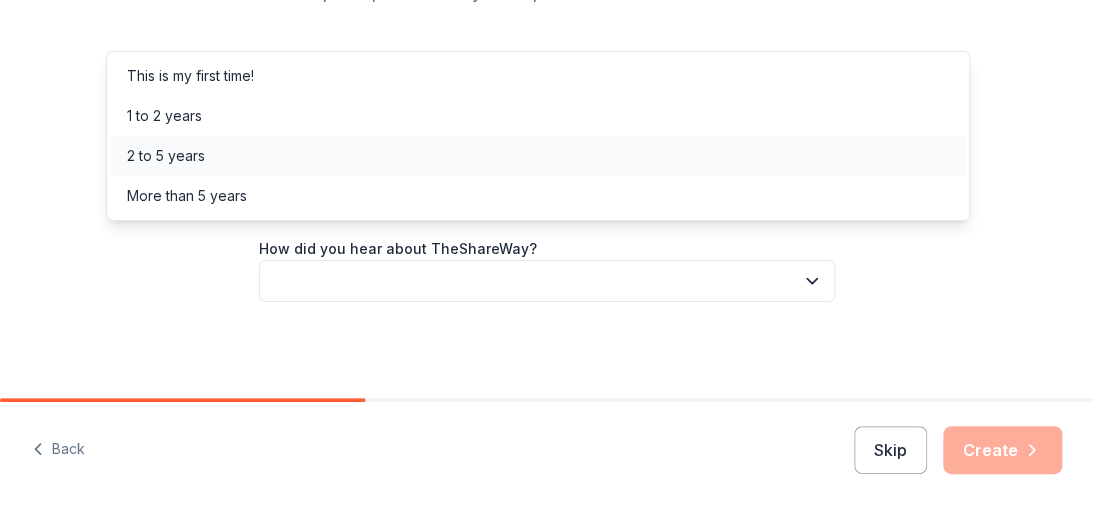 click on "2 to 5 years" at bounding box center [538, 156] 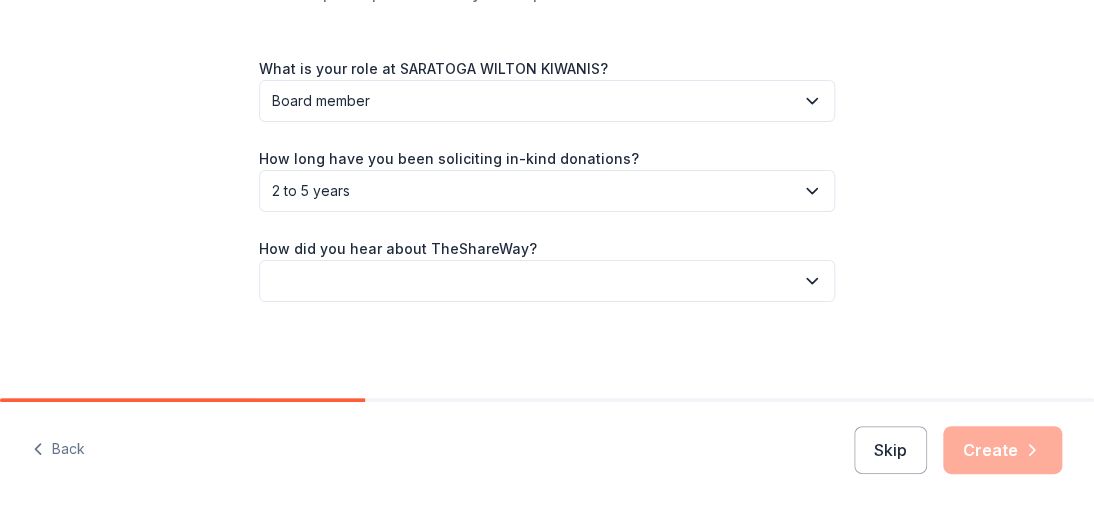 click on "2 to 5 years" at bounding box center (533, 191) 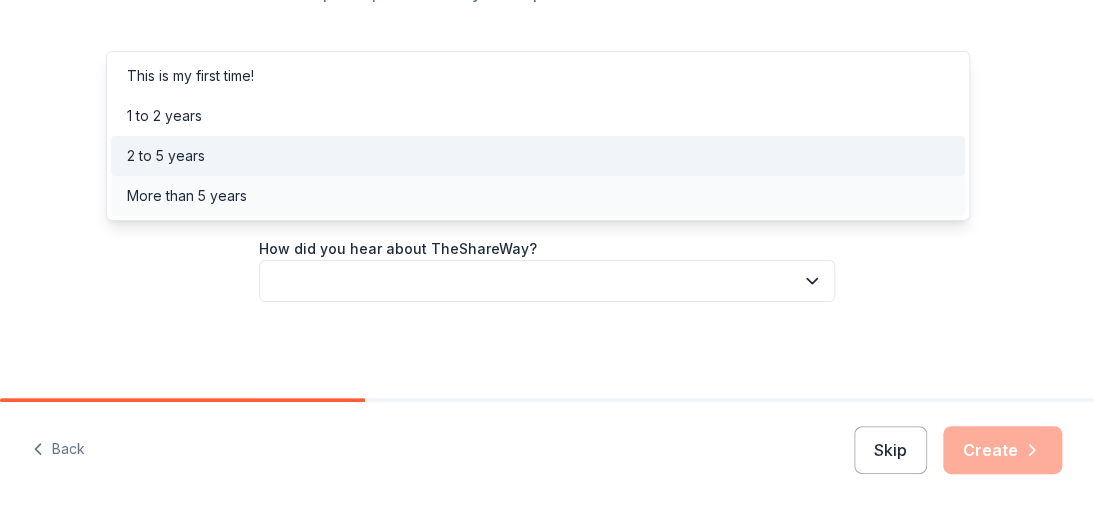 click on "More than 5 years" at bounding box center (538, 196) 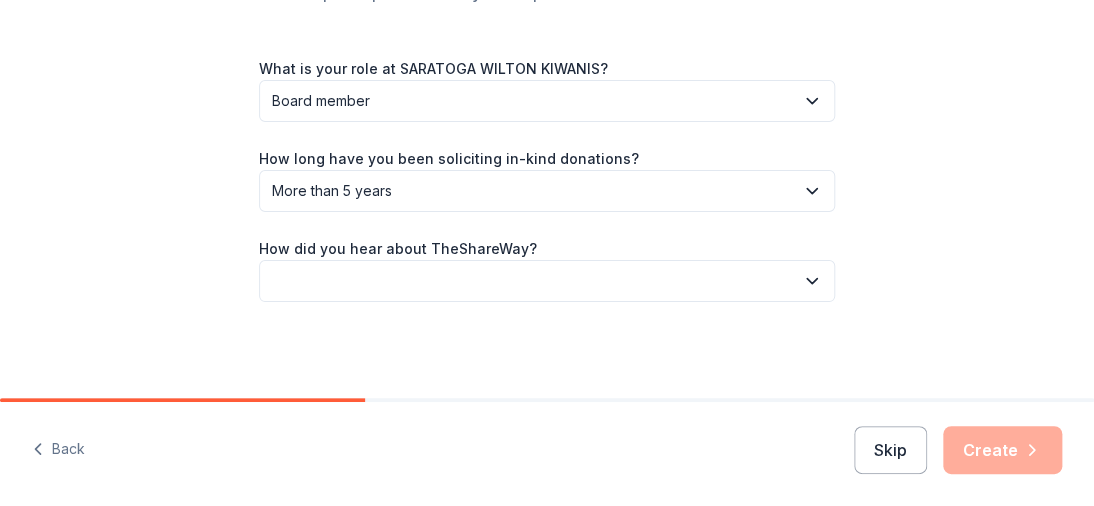 click on "Skip Create" at bounding box center (958, 450) 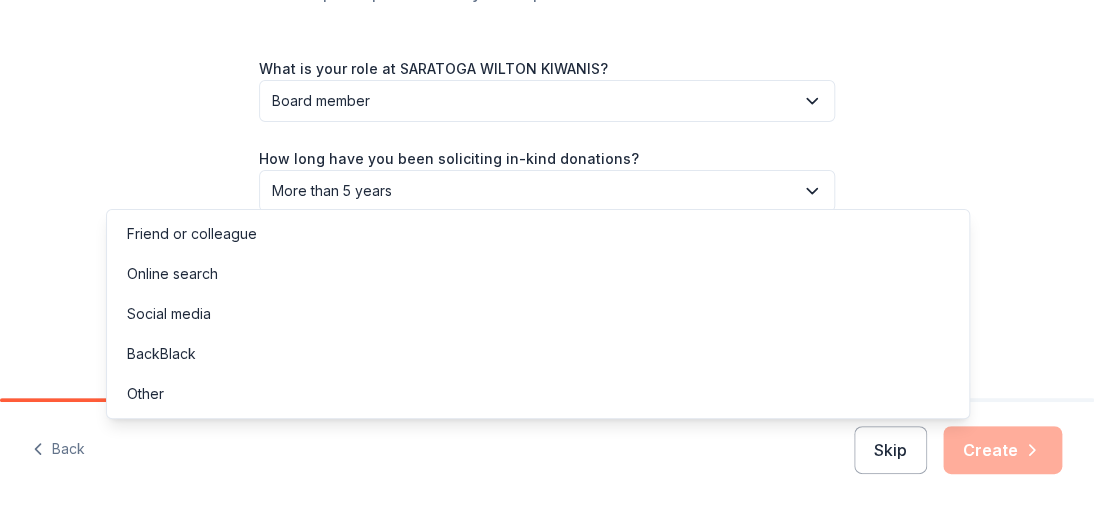 click at bounding box center [547, 281] 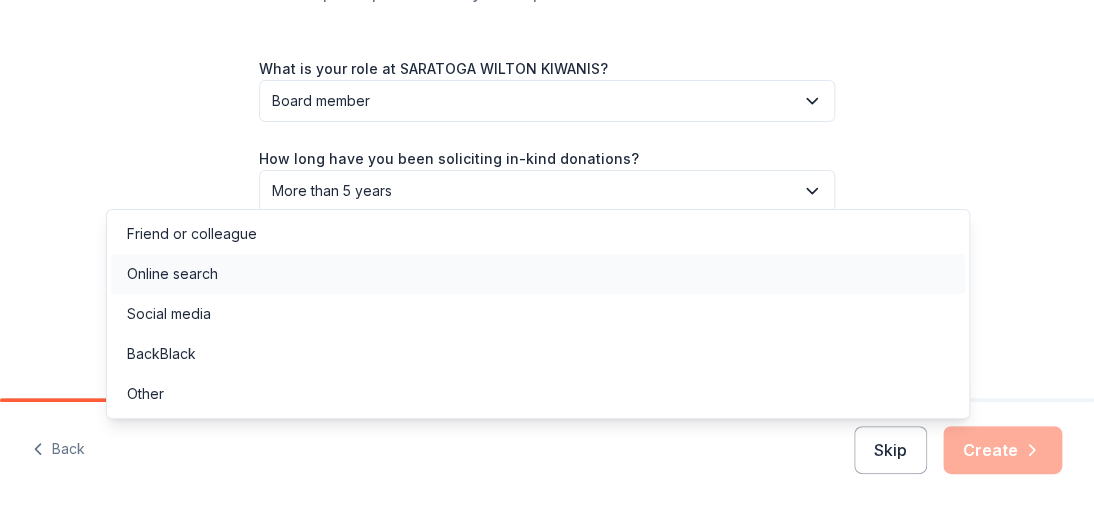 drag, startPoint x: 309, startPoint y: 298, endPoint x: 348, endPoint y: 298, distance: 39 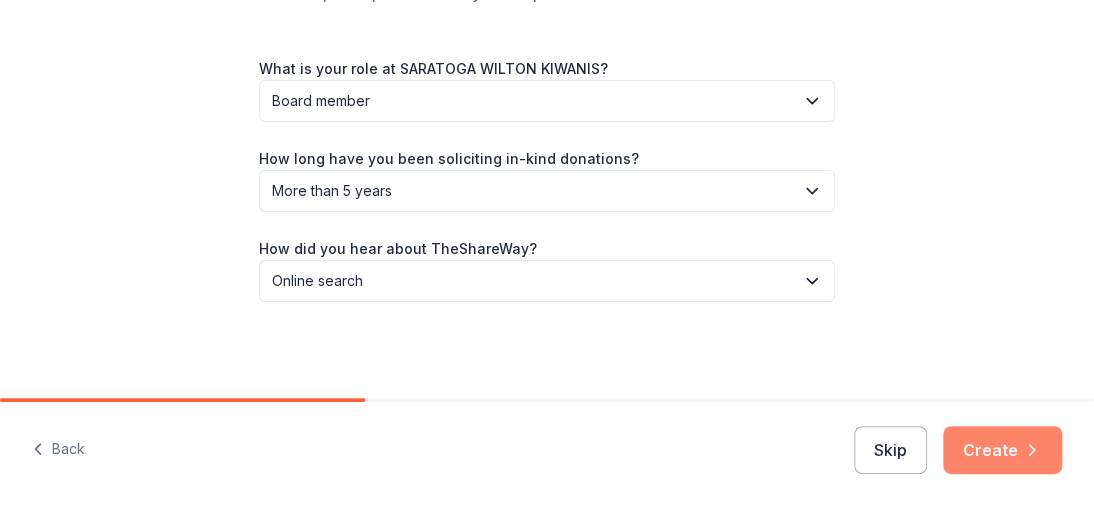 click on "Create" at bounding box center [1002, 450] 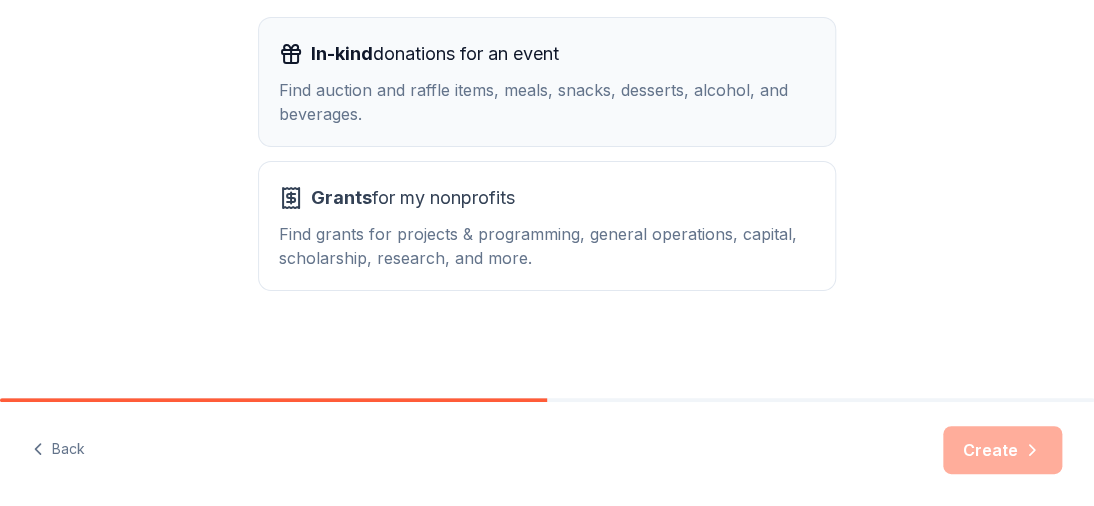 scroll, scrollTop: 600, scrollLeft: 0, axis: vertical 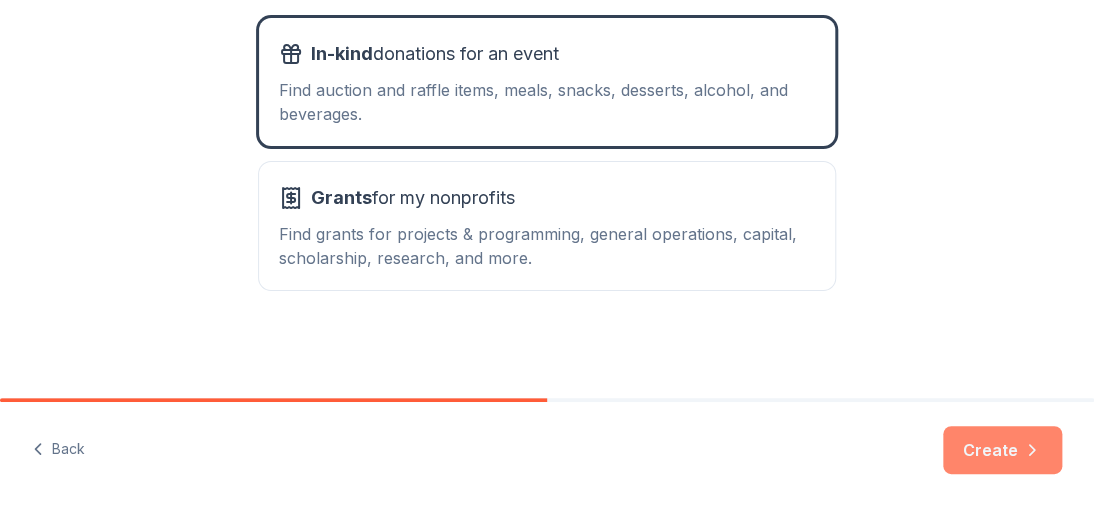 click on "Create" at bounding box center (1002, 450) 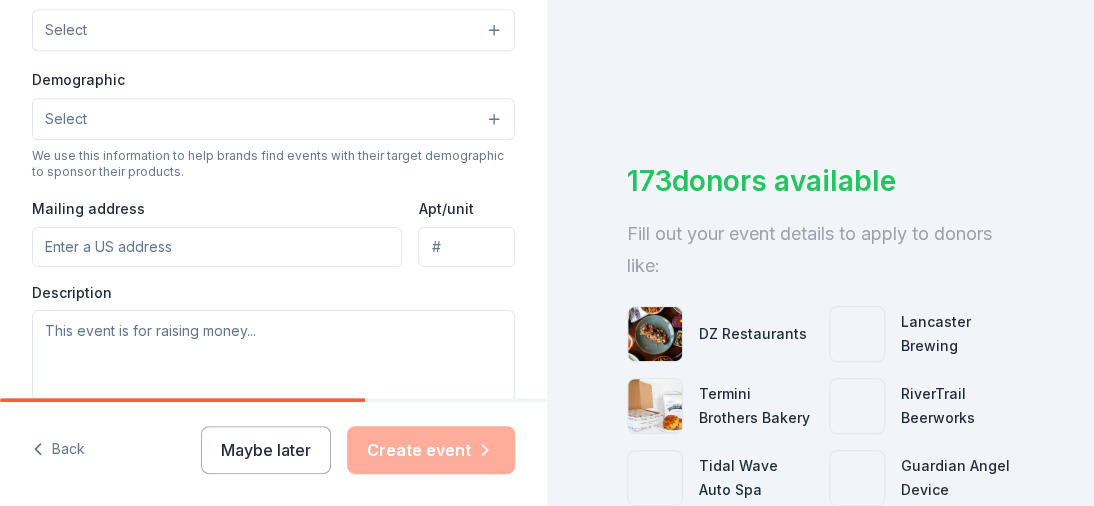 scroll, scrollTop: 600, scrollLeft: 0, axis: vertical 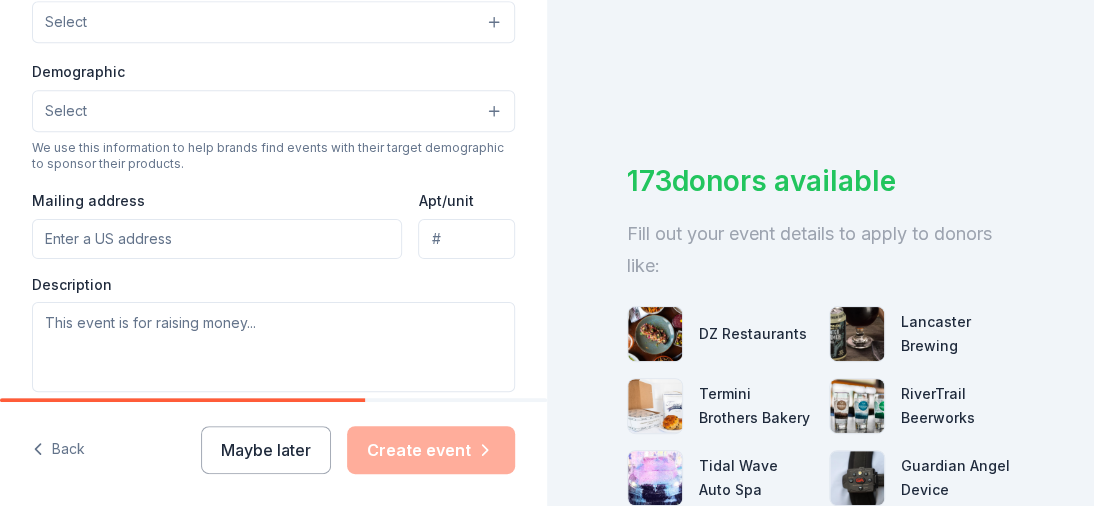 click on "Event name *" at bounding box center (273, -238) 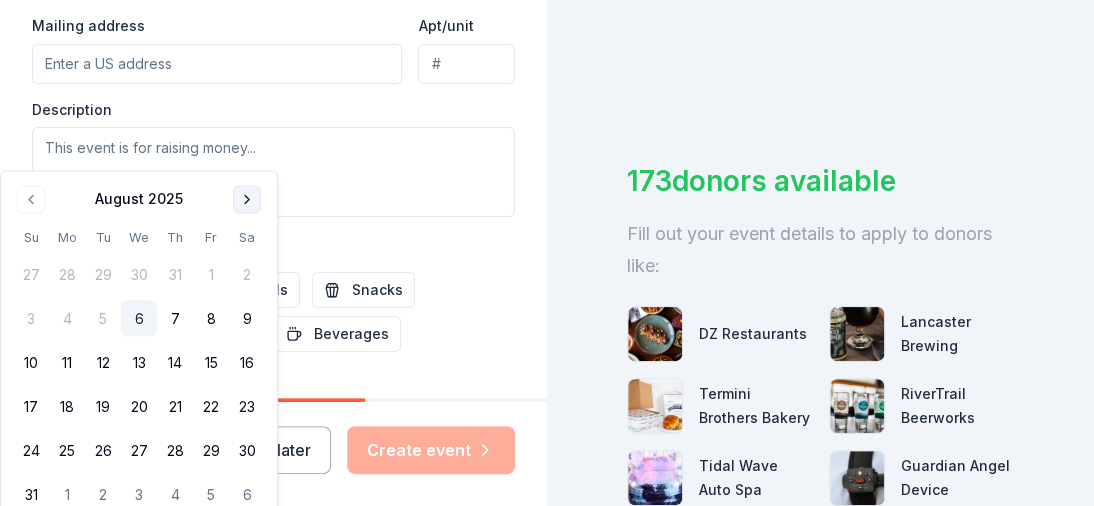 click at bounding box center [247, 199] 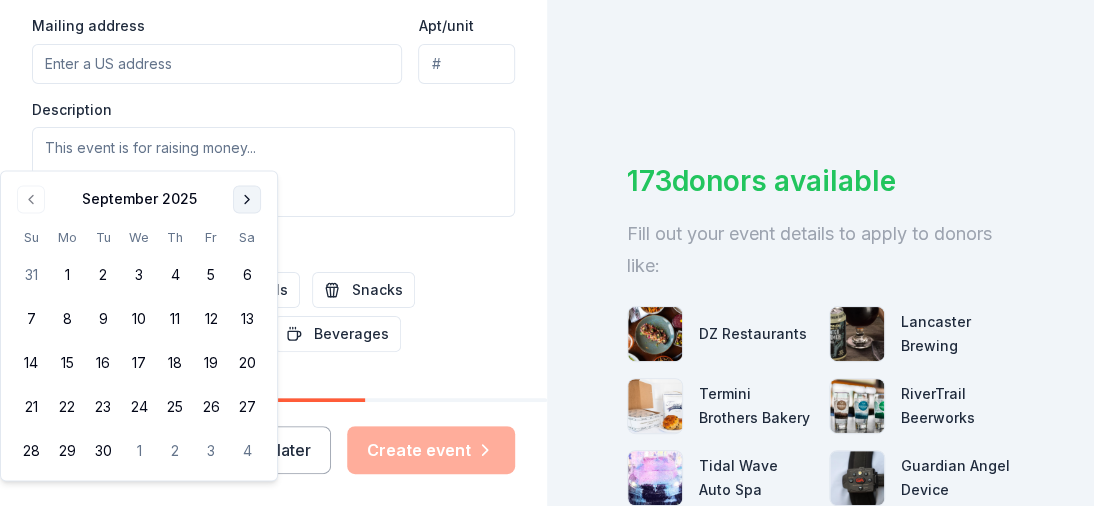 click at bounding box center [247, 199] 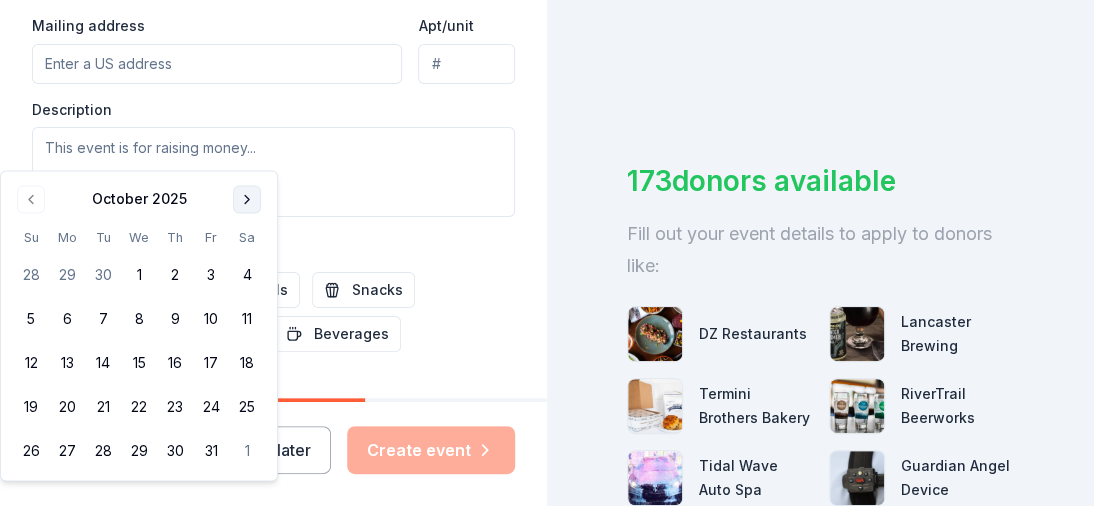 click at bounding box center (247, 199) 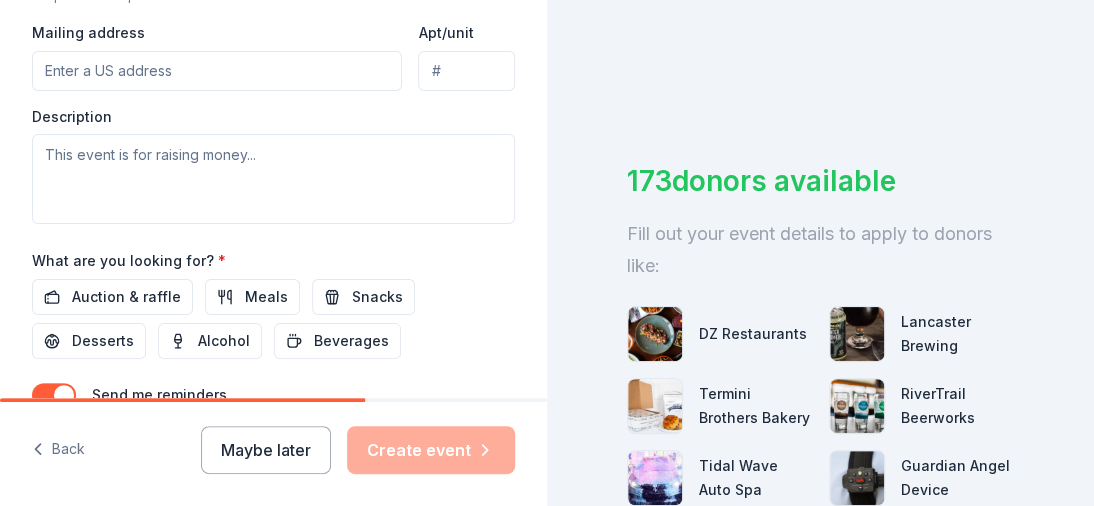 scroll, scrollTop: 896, scrollLeft: 0, axis: vertical 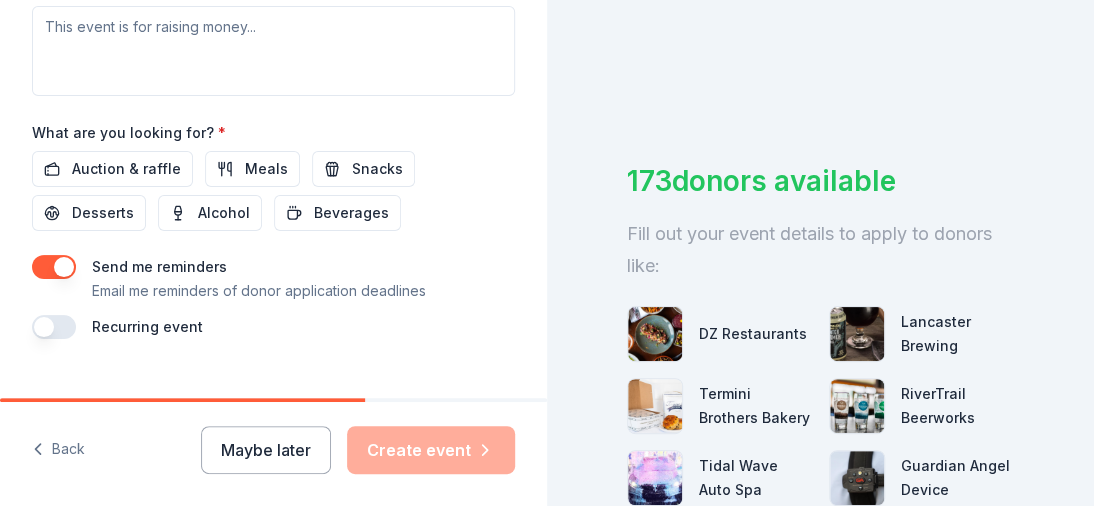 click on "Pick a date" at bounding box center [118, -361] 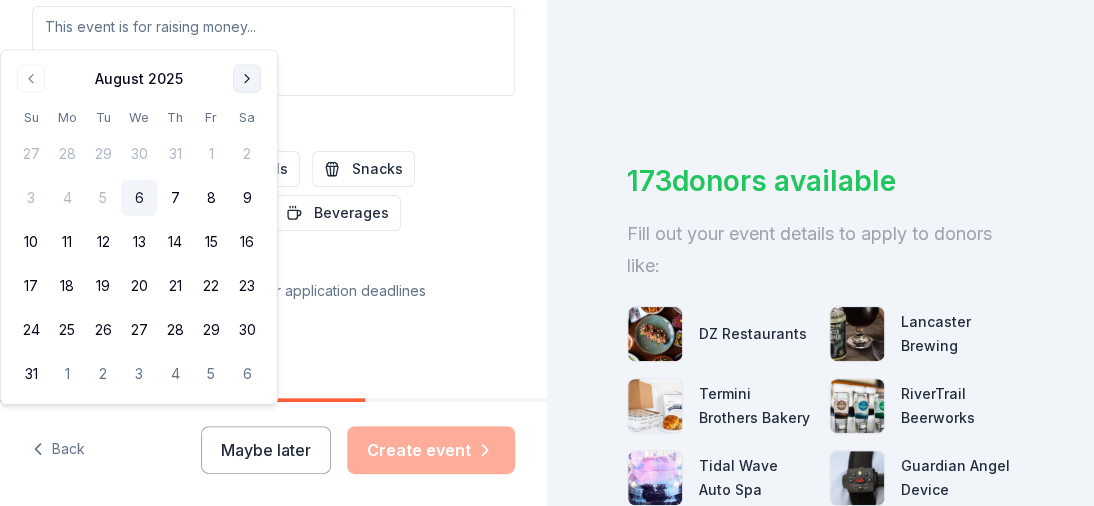 click at bounding box center (247, 79) 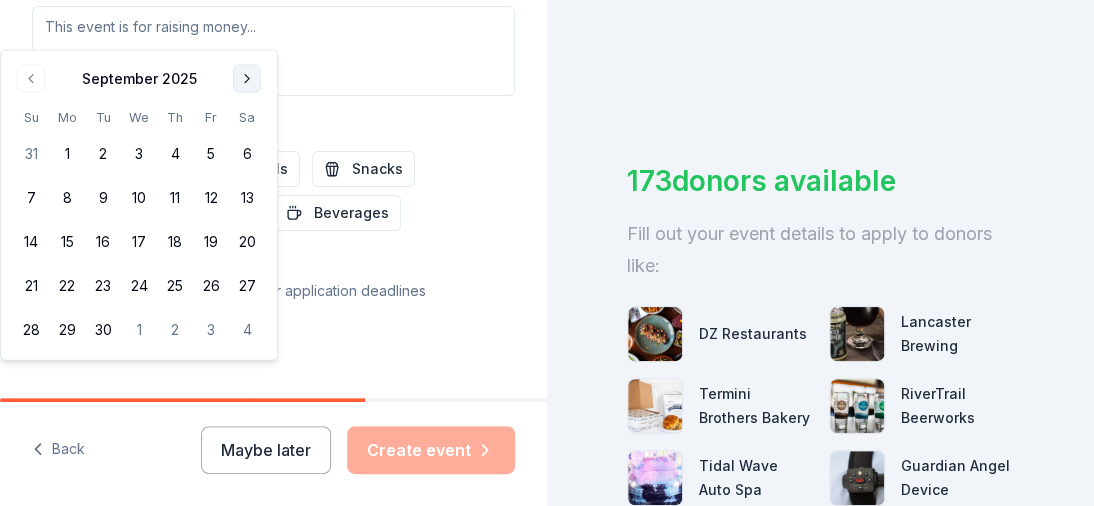 click at bounding box center (247, 79) 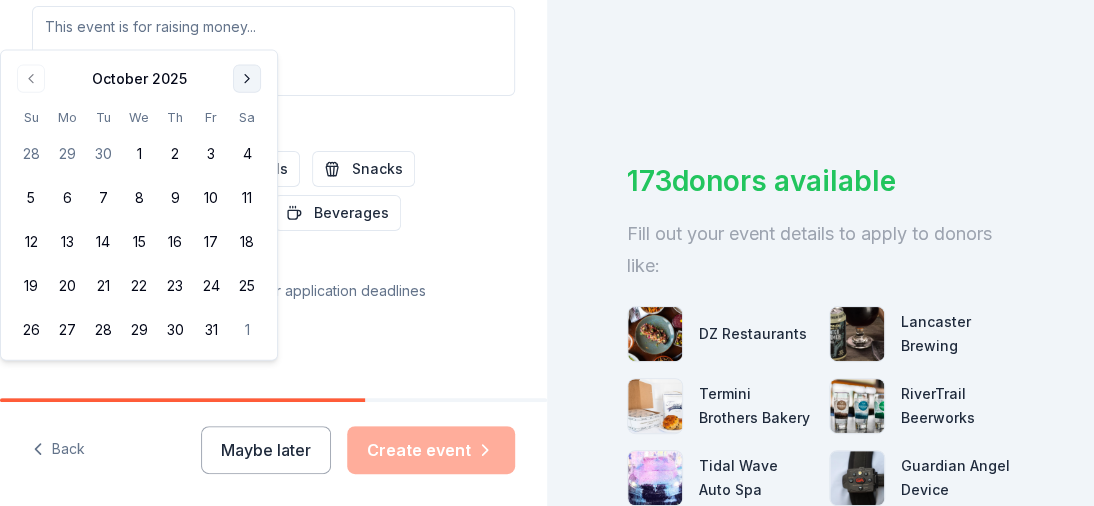 click at bounding box center (247, 79) 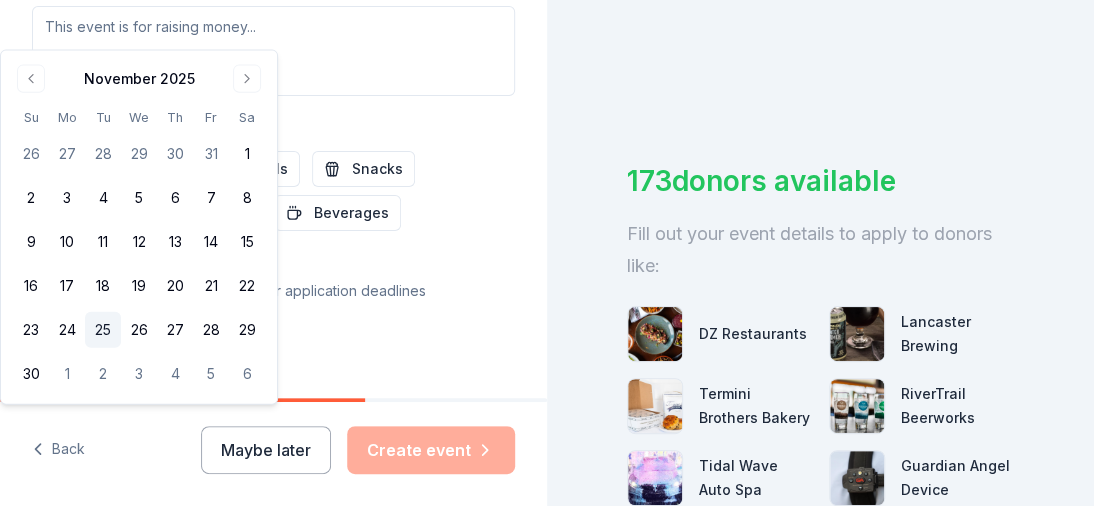 click on "25" at bounding box center [103, 330] 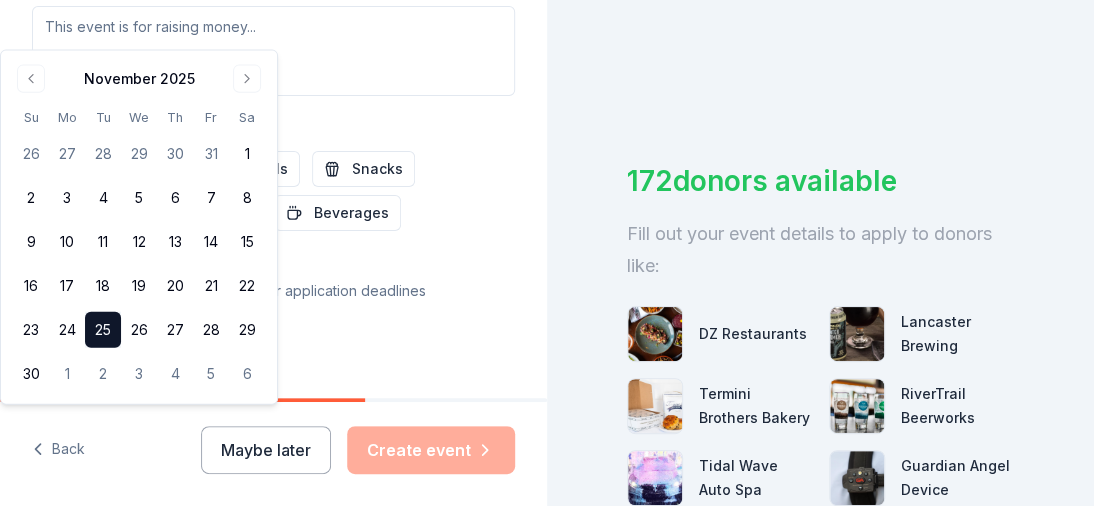 click on "172  donors available Fill out your event details to apply to donors like: DZ Restaurants Lancaster Brewing Termini Brothers Bakery RiverTrail Beerworks Tidal Wave Auto Spa Guardian Angel Device Coney Island Brewing Company Wegmans Nerf Dog Dank Brooklyn First Watch Trekell Art Supply See more after you create your event!" at bounding box center (820, 253) 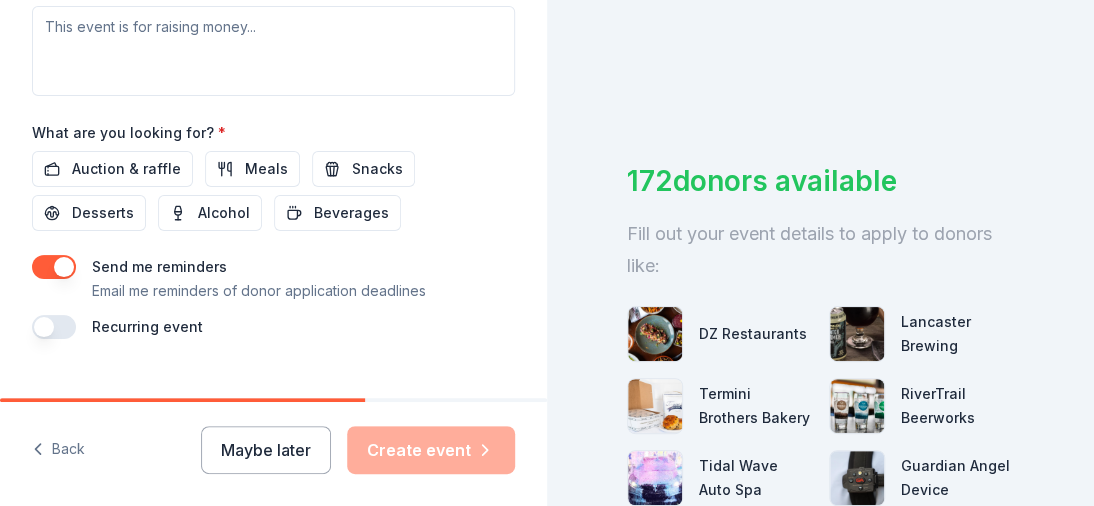 click on "Select" at bounding box center [273, -274] 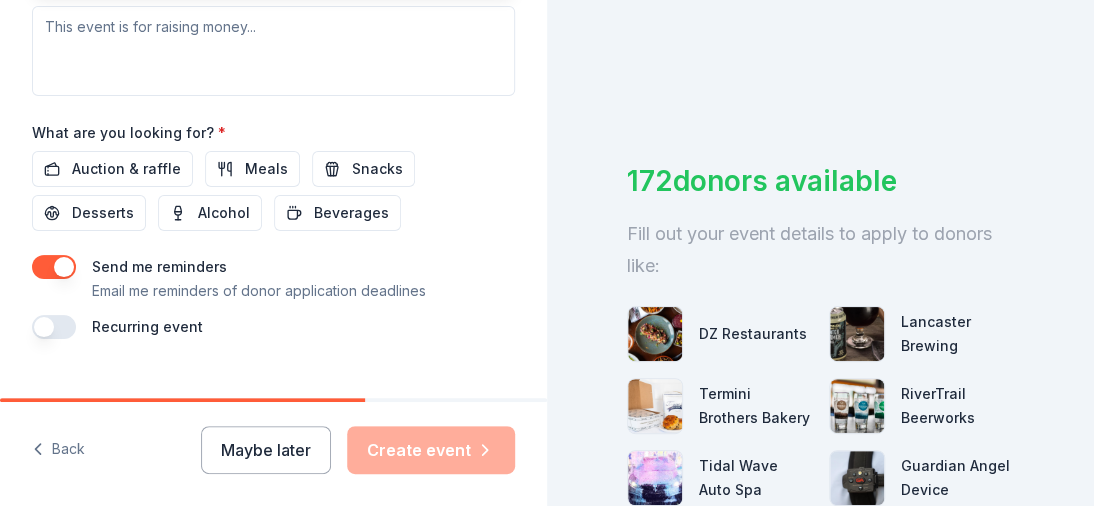 scroll, scrollTop: 98, scrollLeft: 0, axis: vertical 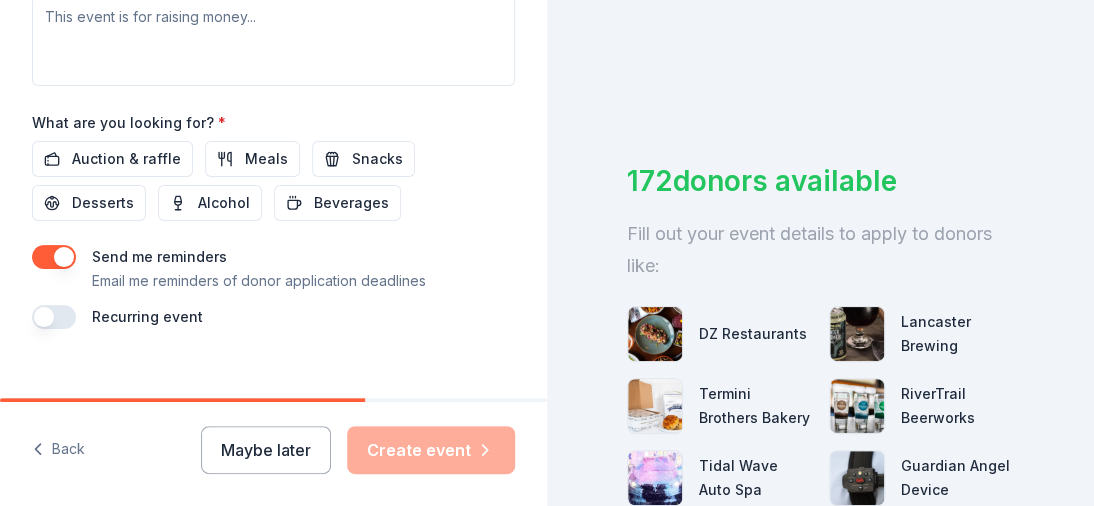 click on "Food & drink" at bounding box center (273, -215) 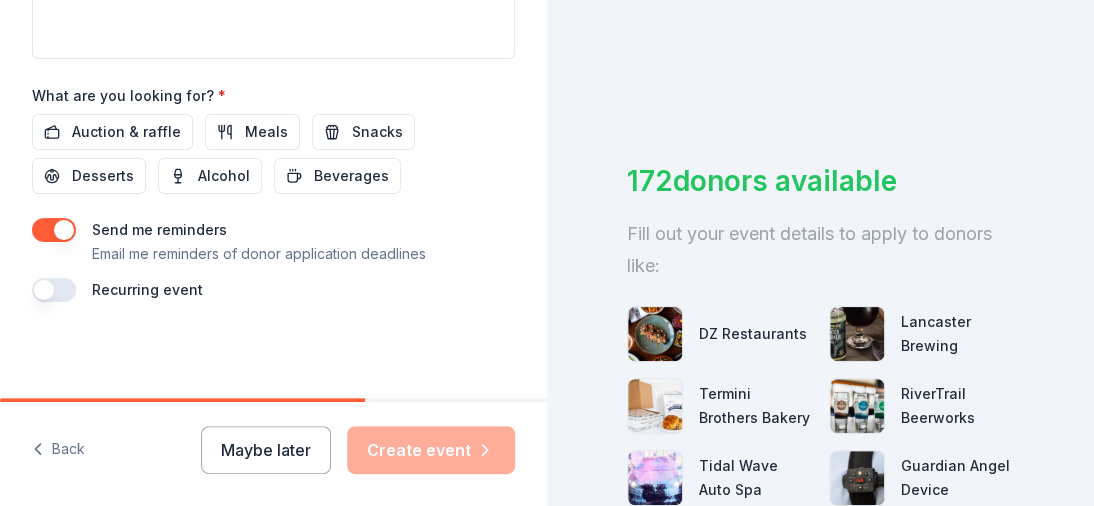 scroll, scrollTop: 1360, scrollLeft: 0, axis: vertical 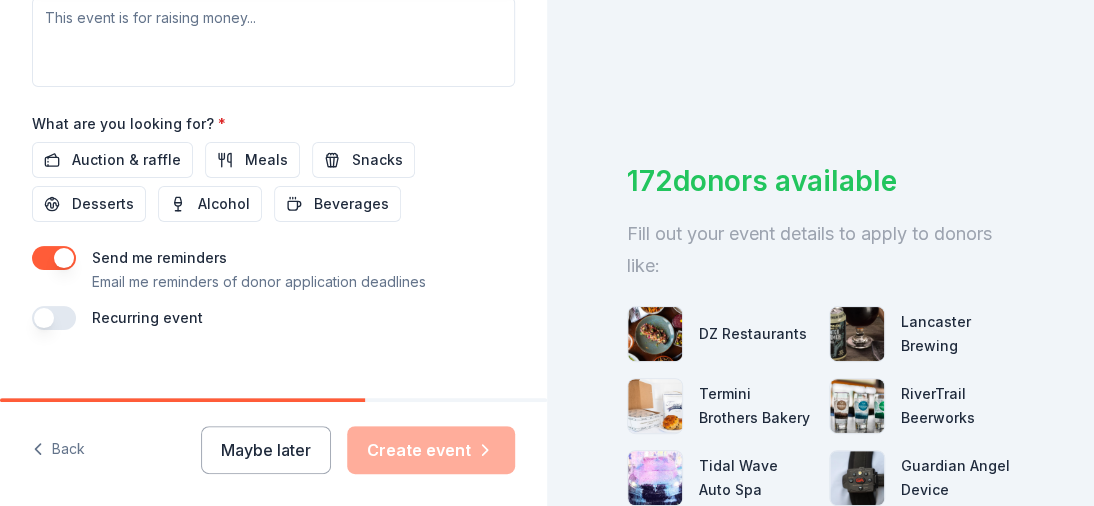 click 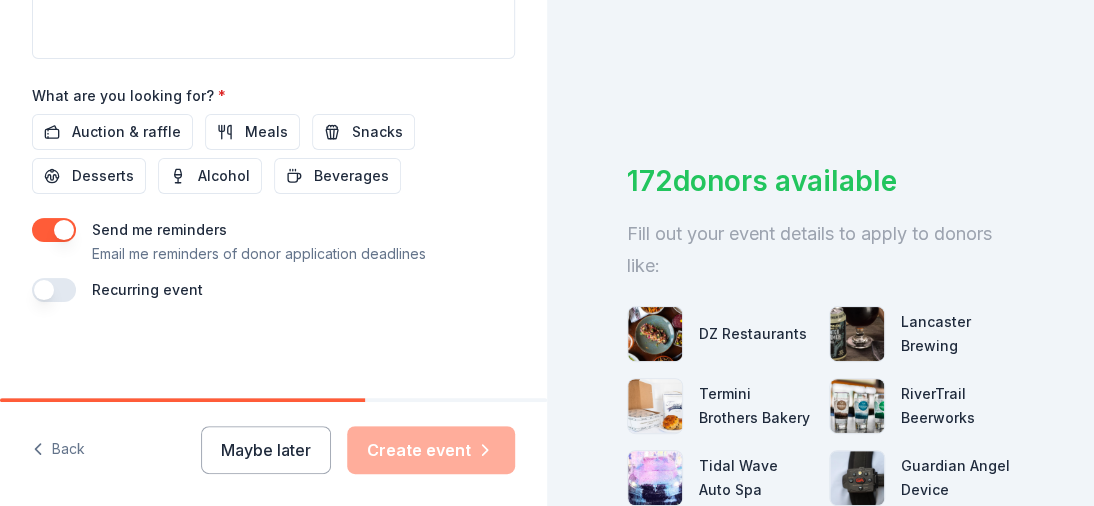 scroll, scrollTop: 1107, scrollLeft: 0, axis: vertical 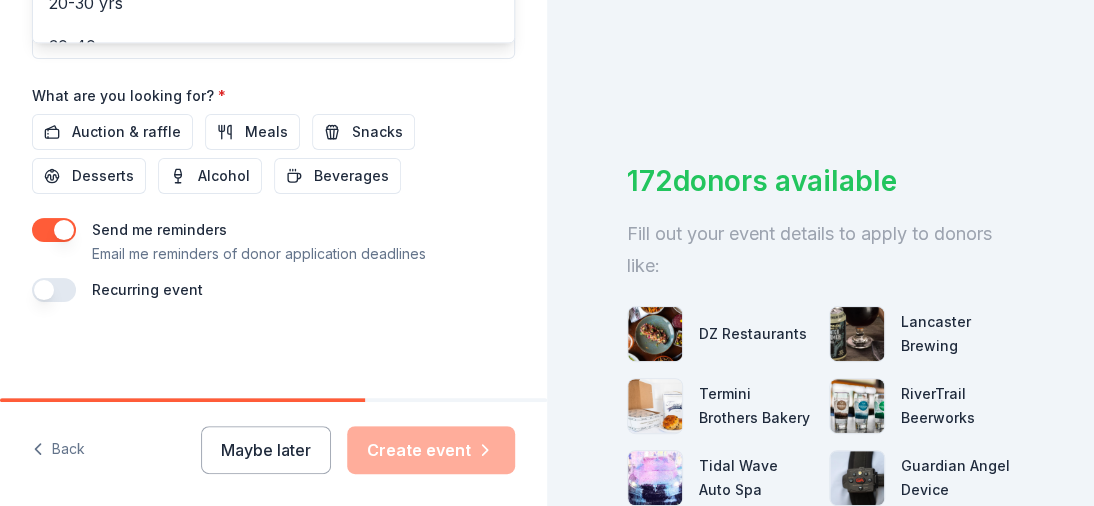click on "All ages" at bounding box center (273, -124) 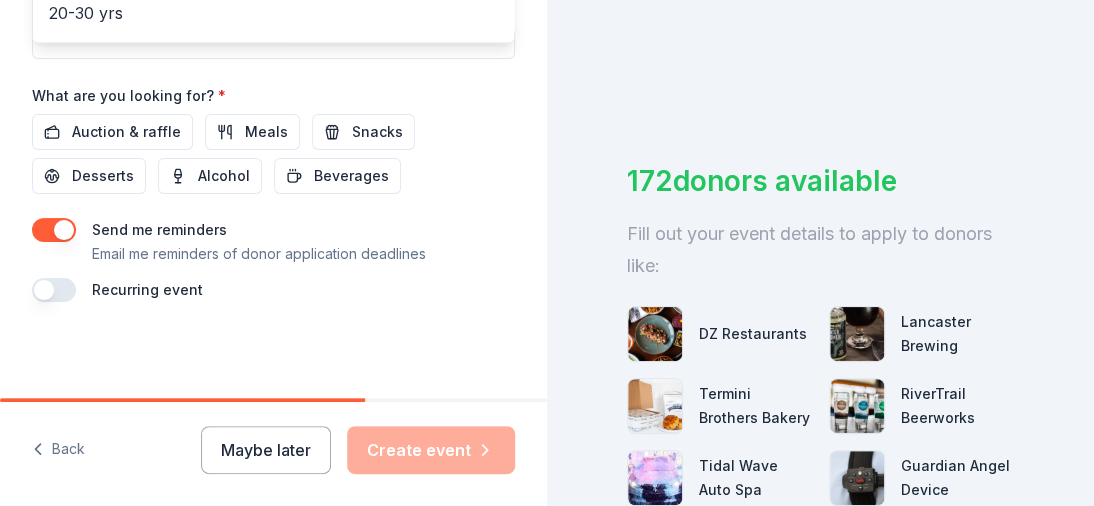 scroll, scrollTop: 0, scrollLeft: 0, axis: both 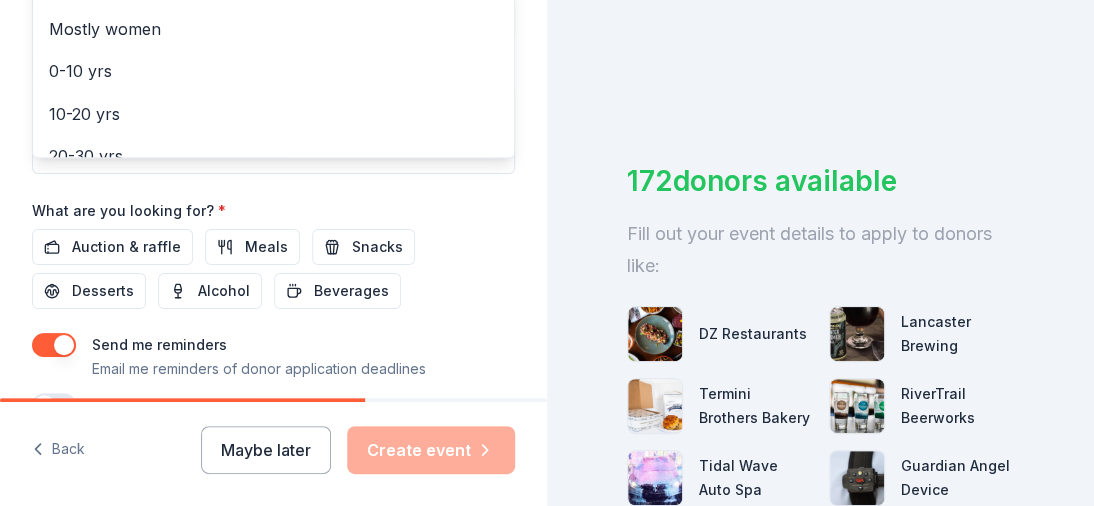 click on "Event name * Operation Turkey Baskets 24 /100 Event website https://www.facebook.com/saratogawiltonkiwanisclub Attendance * 120 Date * 11/25/2025 ZIP code * 12866 Event type * Health & wellness Demographic All ages All genders Mostly men Mostly women 0-10 yrs 10-20 yrs 20-30 yrs 30-40 yrs 40-50 yrs 50-60 yrs 60-70 yrs 70-80 yrs 80+ yrs We use this information to help brands find events with their target demographic to sponsor their products. Mailing address Apt/unit Description What are you looking for? * Auction & raffle Meals Snacks Desserts Alcohol Beverages Send me reminders Email me reminders of donor application deadlines Recurring event" at bounding box center (273, -47) 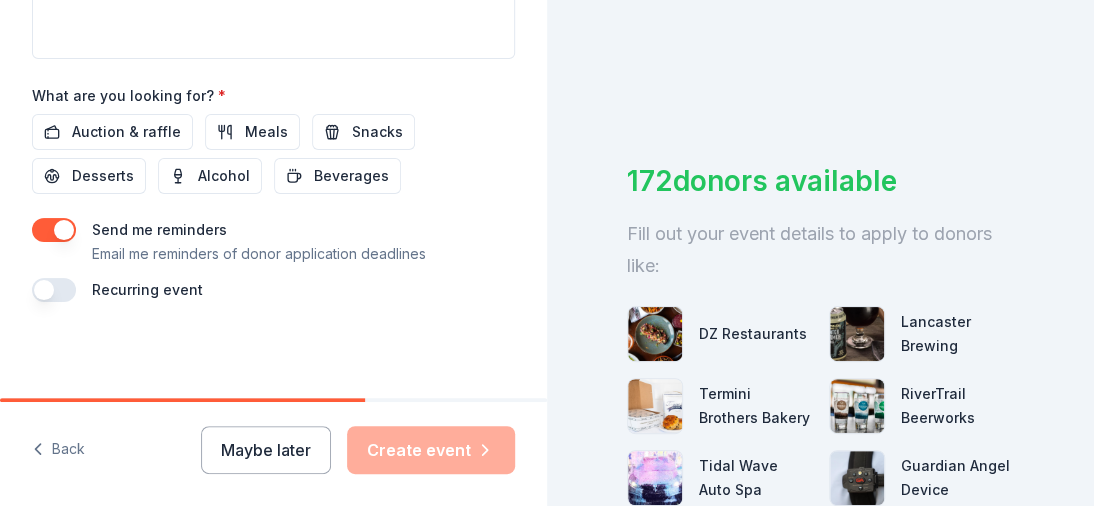 scroll, scrollTop: 1240, scrollLeft: 0, axis: vertical 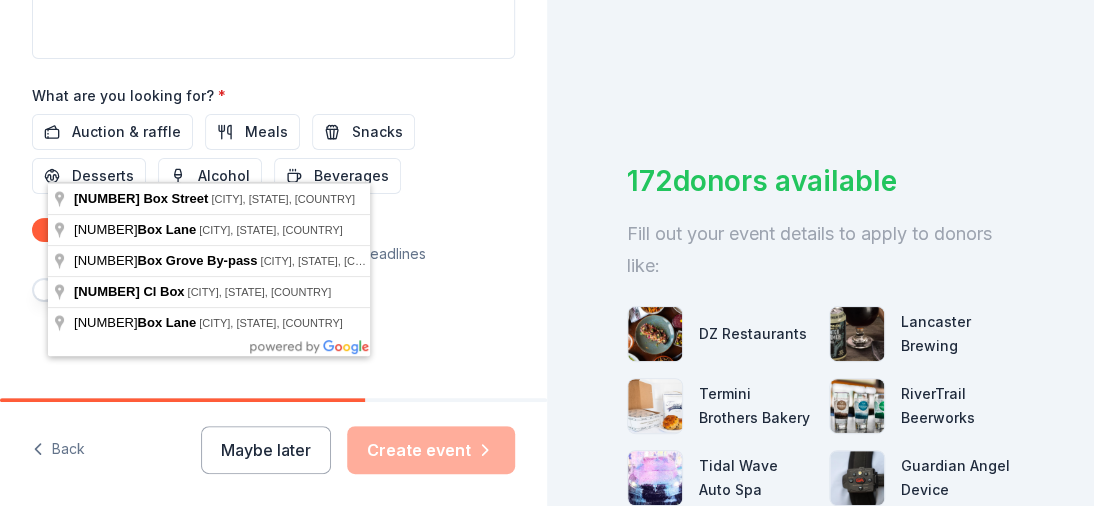 click on "PO BOX 3372" at bounding box center (217, -94) 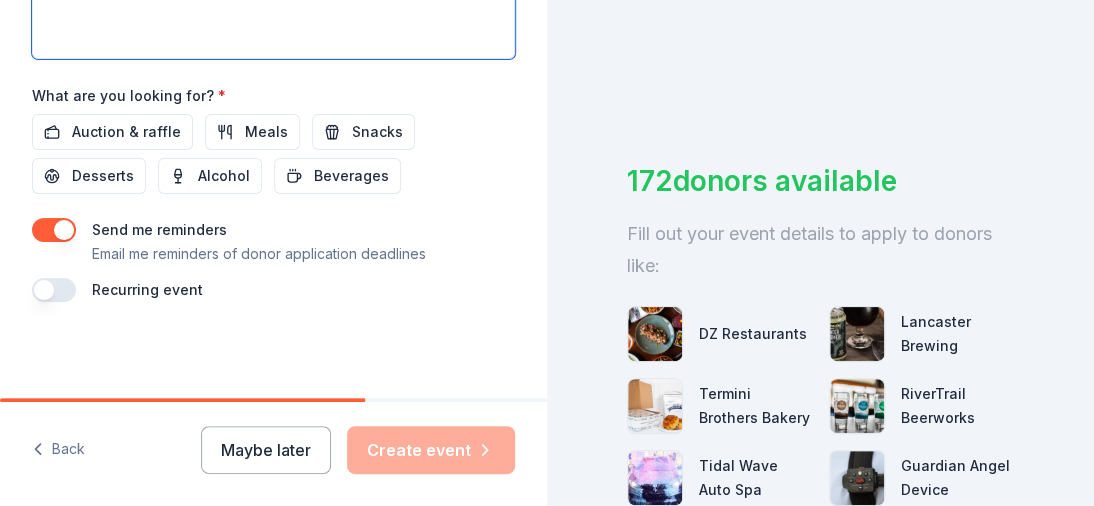 click at bounding box center [273, 14] 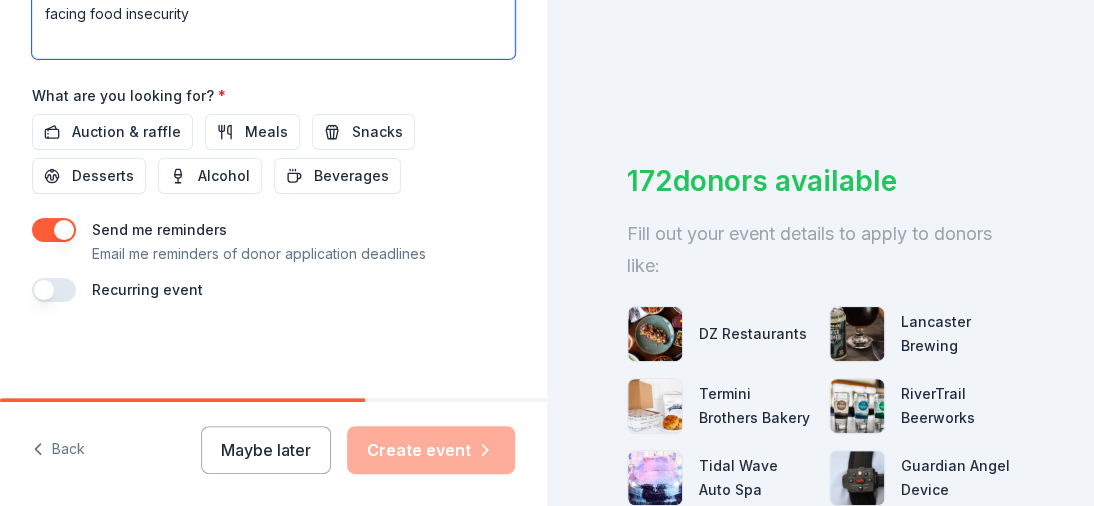 type on "This event is to distribute Thanksgiving food baskets to families facing food insecurity" 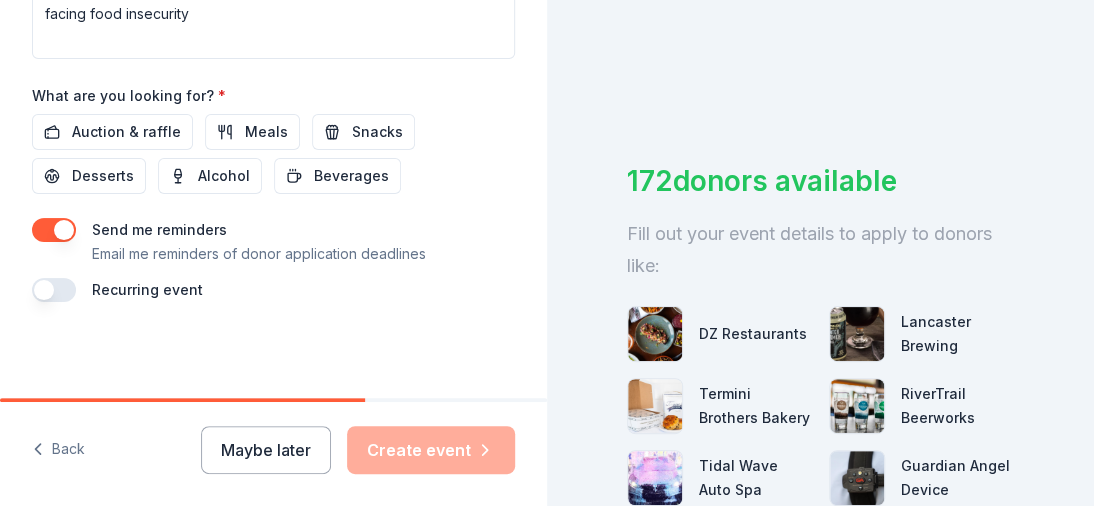click on "What are you looking for? *" at bounding box center (129, 96) 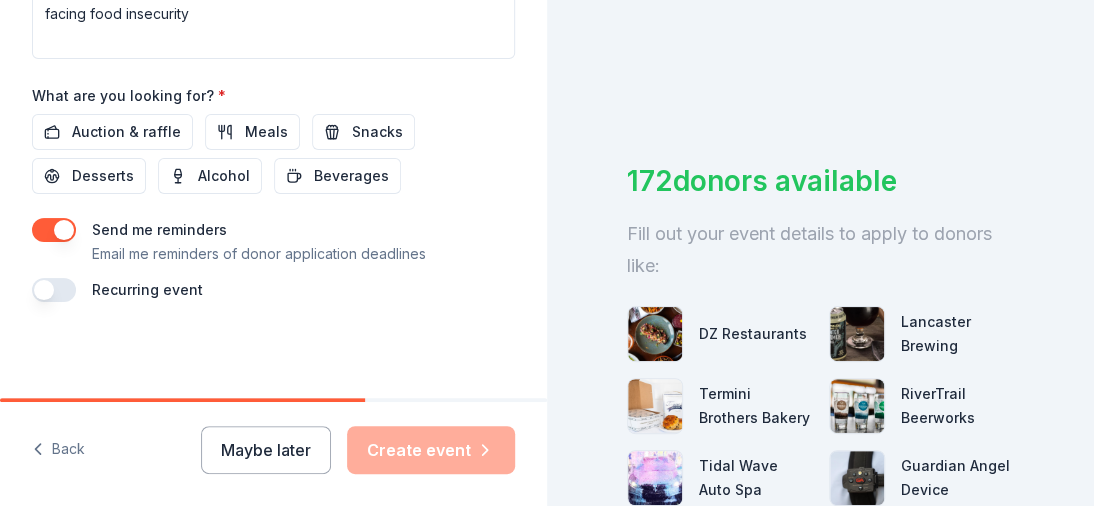 click on "Maybe later Create event" at bounding box center (358, 450) 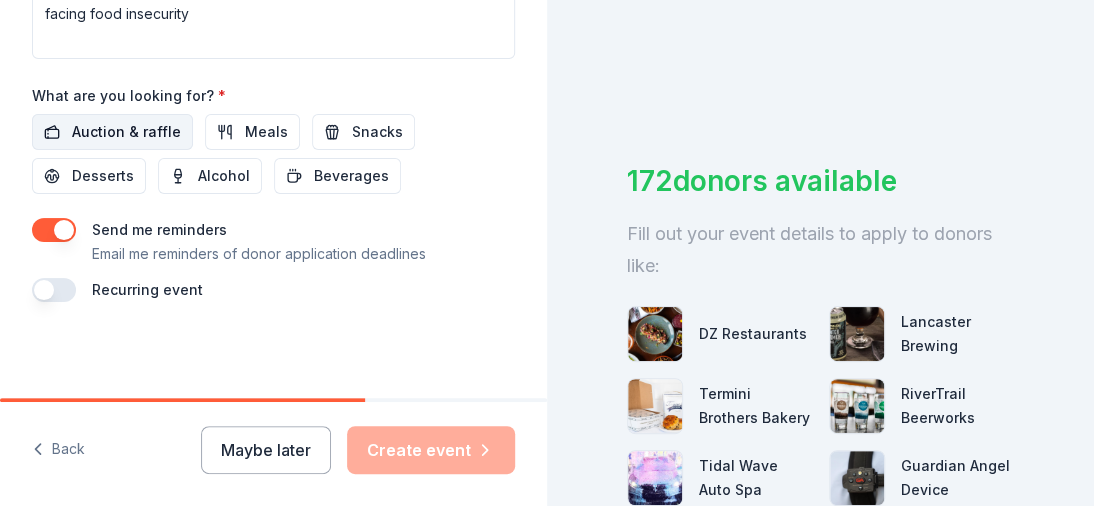 scroll, scrollTop: 1640, scrollLeft: 0, axis: vertical 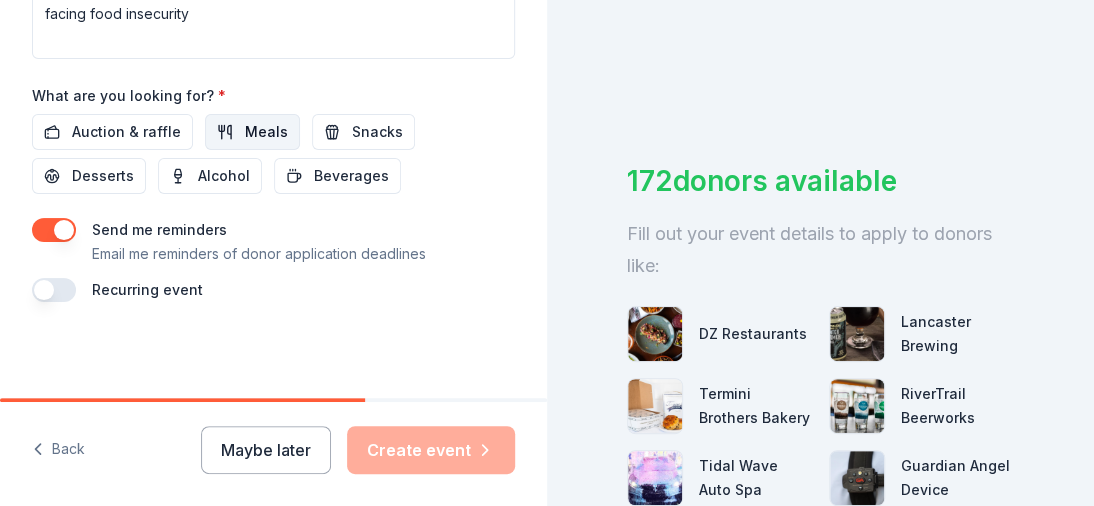 click on "Meals" at bounding box center [266, 132] 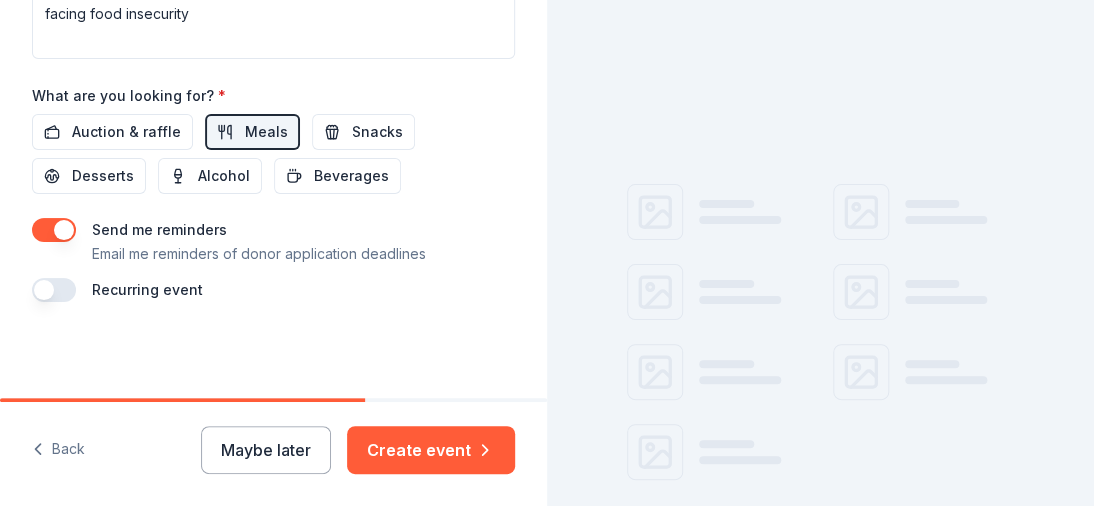 scroll, scrollTop: 1940, scrollLeft: 0, axis: vertical 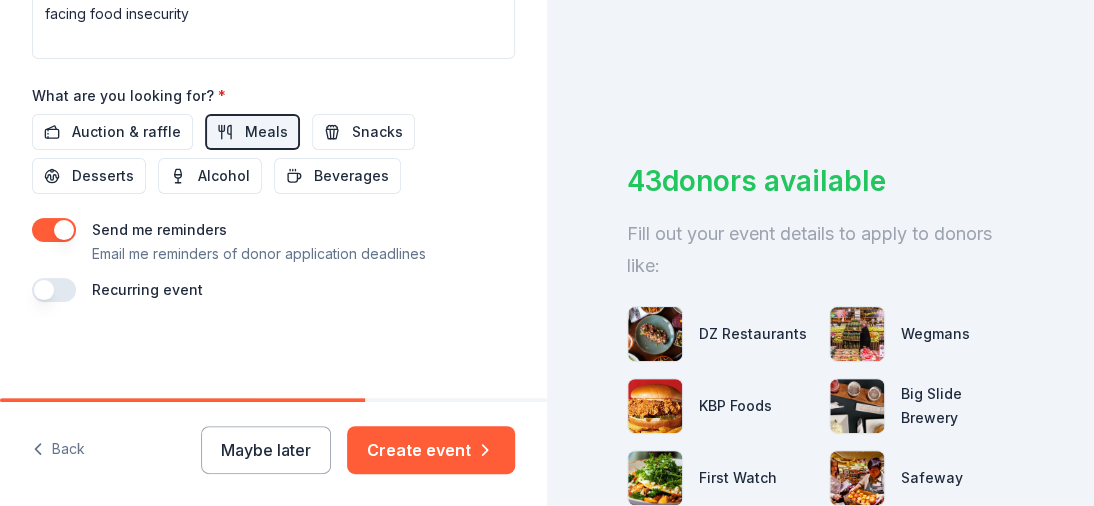 click at bounding box center (54, 290) 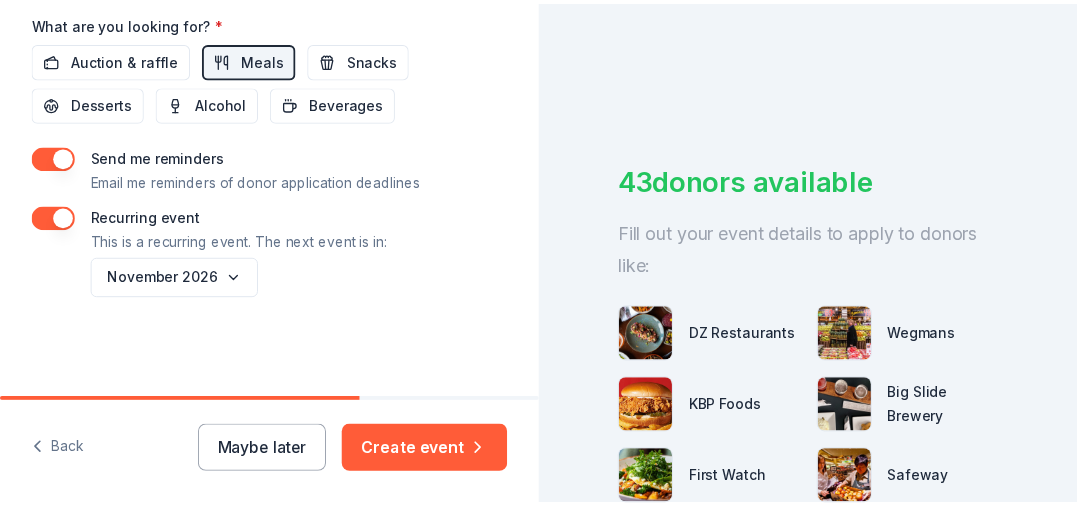 scroll, scrollTop: 2103, scrollLeft: 0, axis: vertical 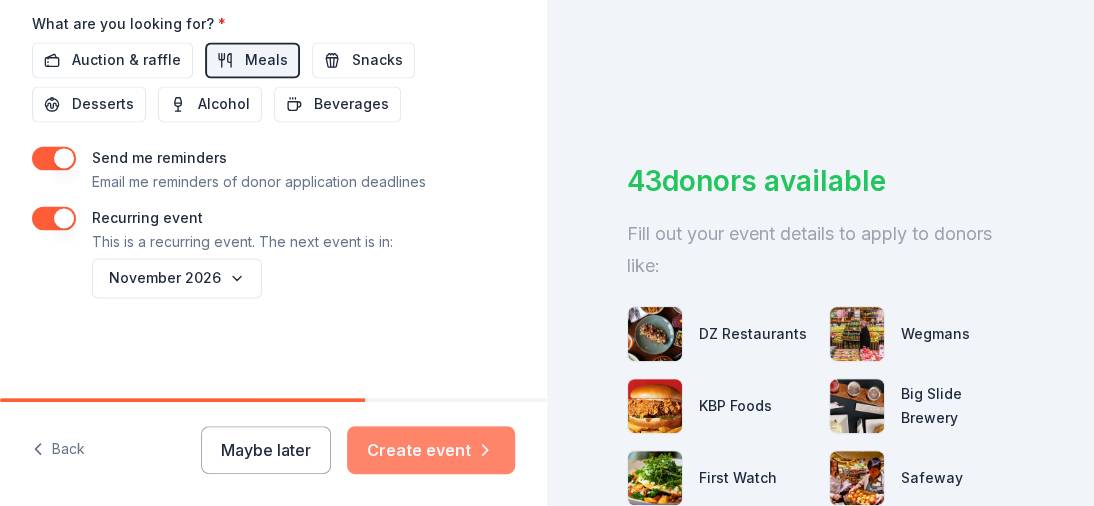 click 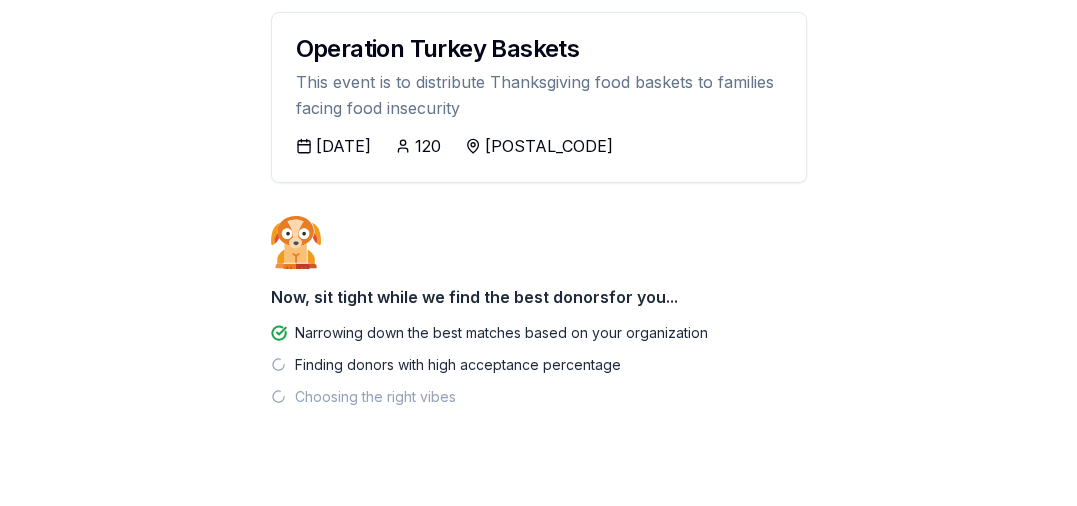 scroll, scrollTop: 300, scrollLeft: 0, axis: vertical 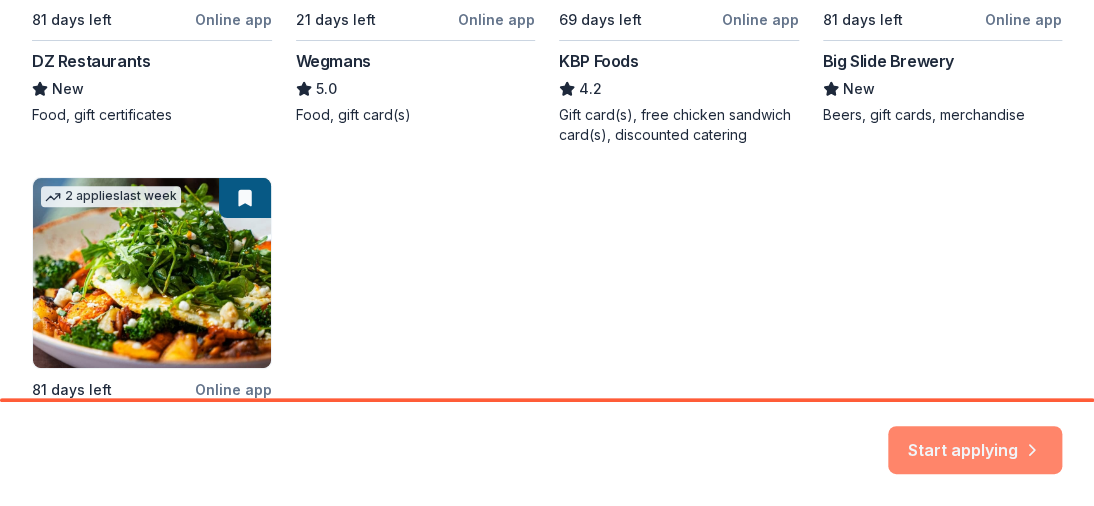 click on "Start applying" at bounding box center [975, 438] 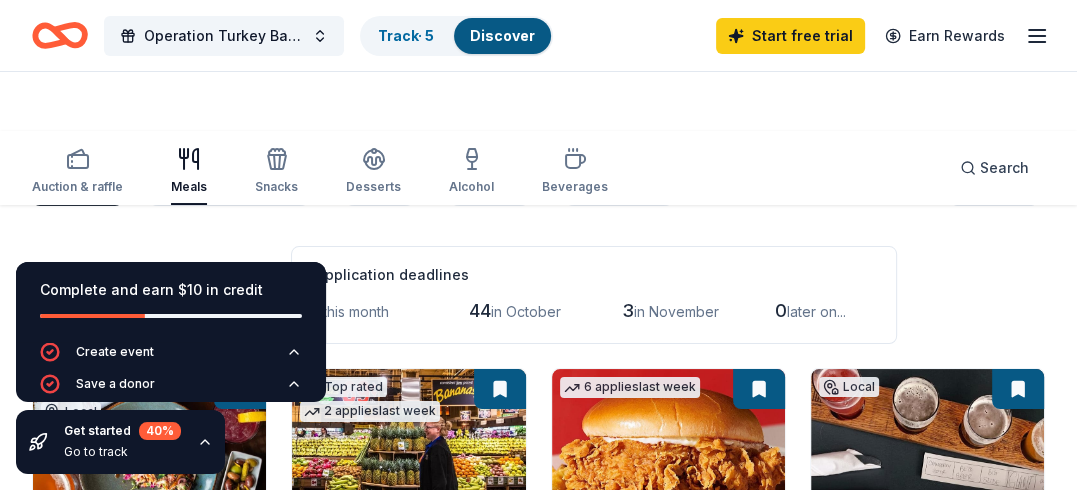 scroll, scrollTop: 100, scrollLeft: 0, axis: vertical 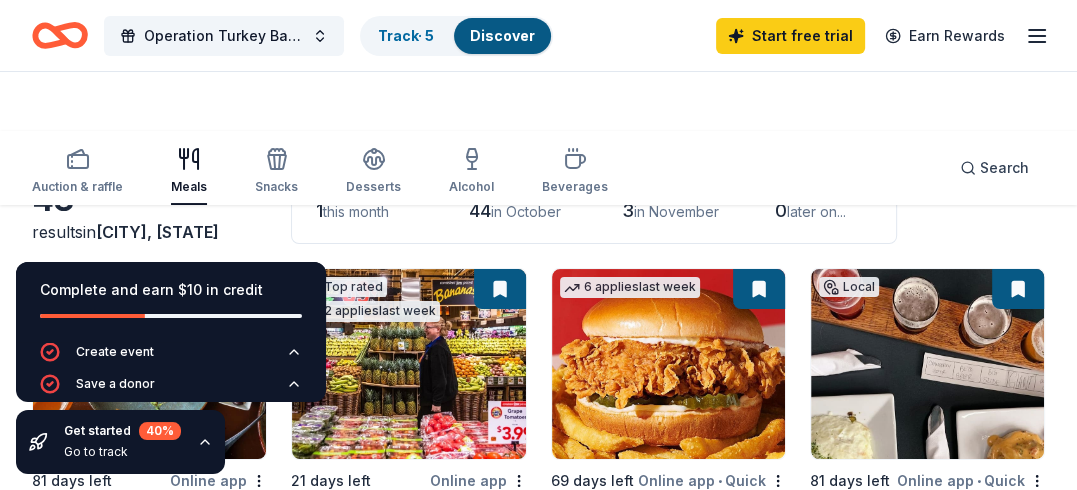 click on "Get started 40 % Go to track" at bounding box center [120, 442] 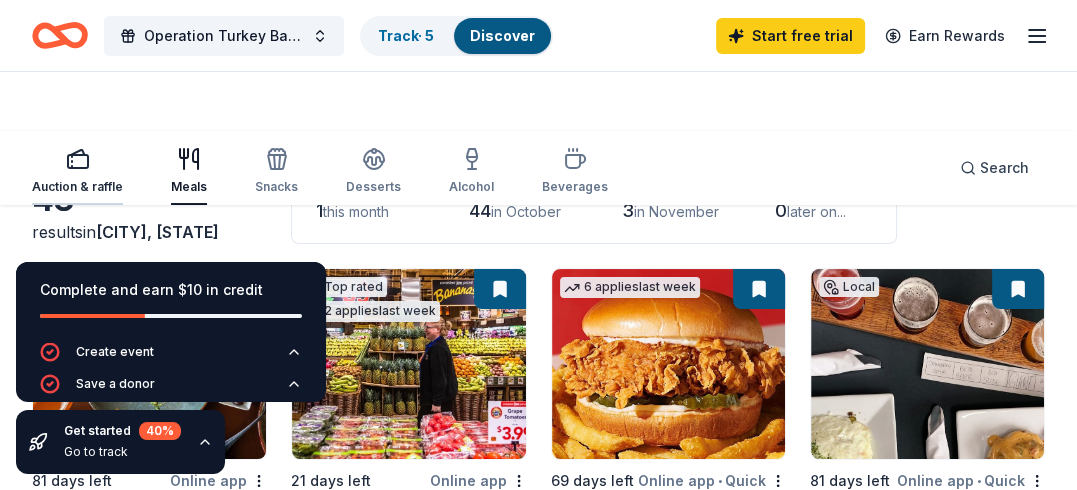 click at bounding box center [77, 159] 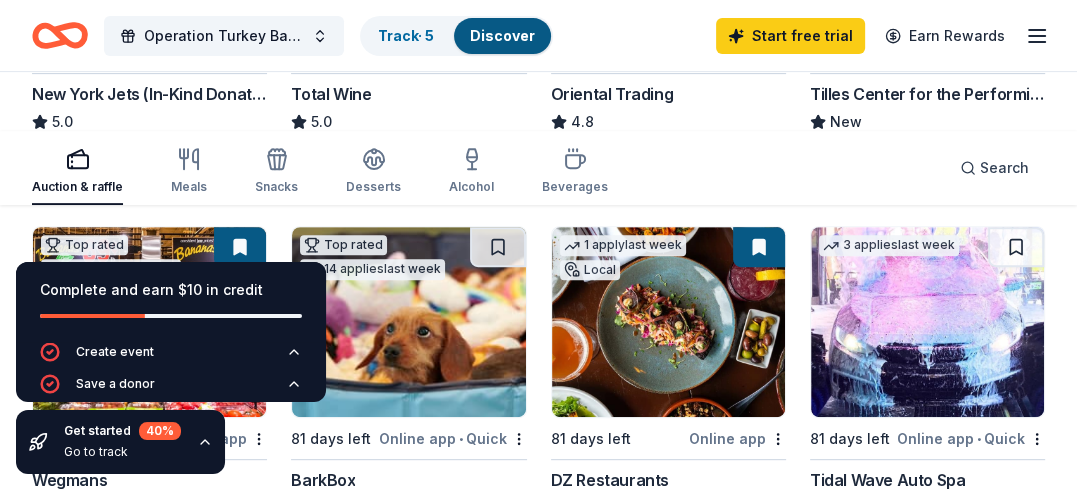 scroll, scrollTop: 600, scrollLeft: 0, axis: vertical 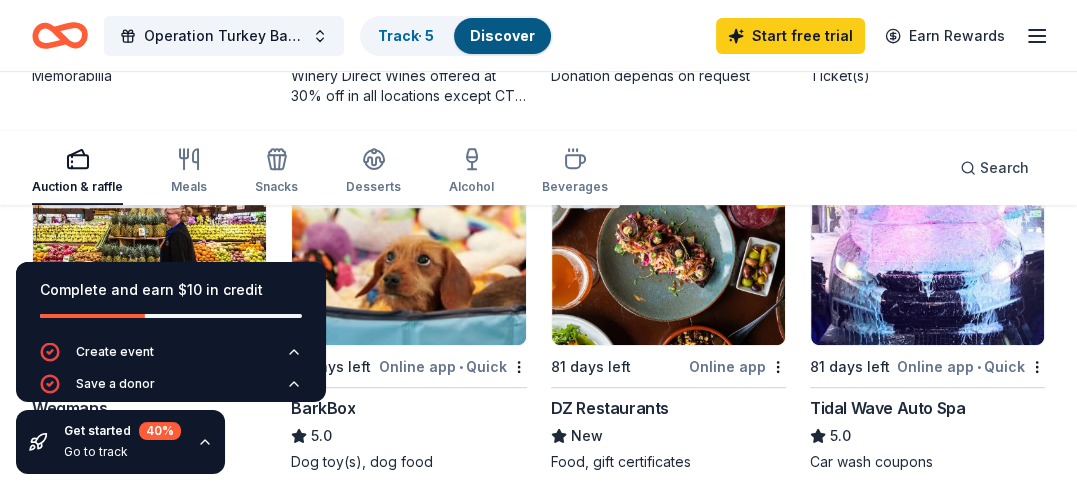 click 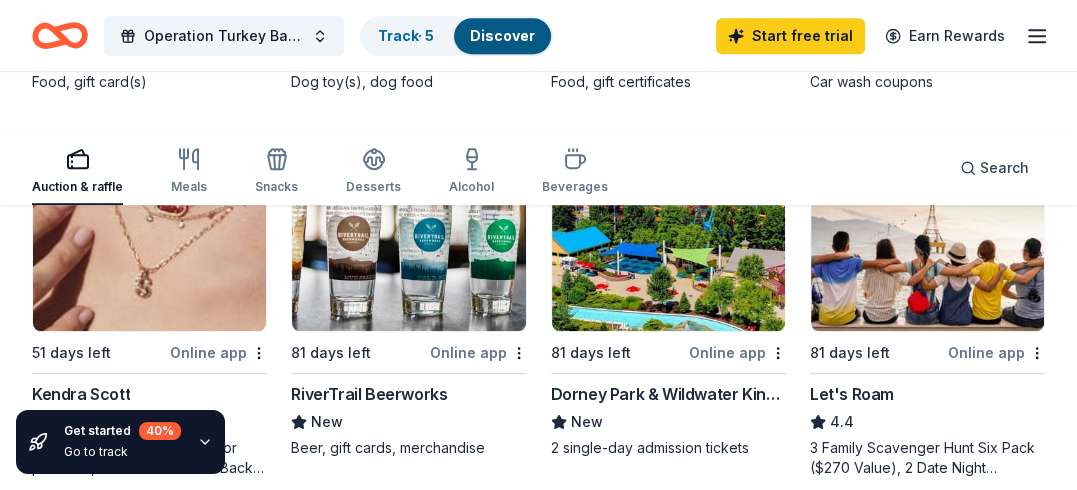 scroll, scrollTop: 1000, scrollLeft: 0, axis: vertical 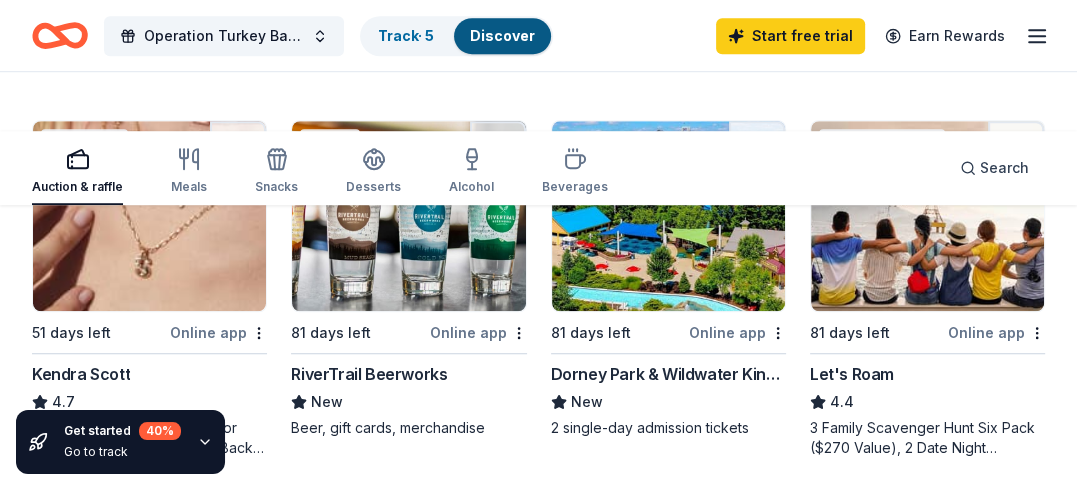 click 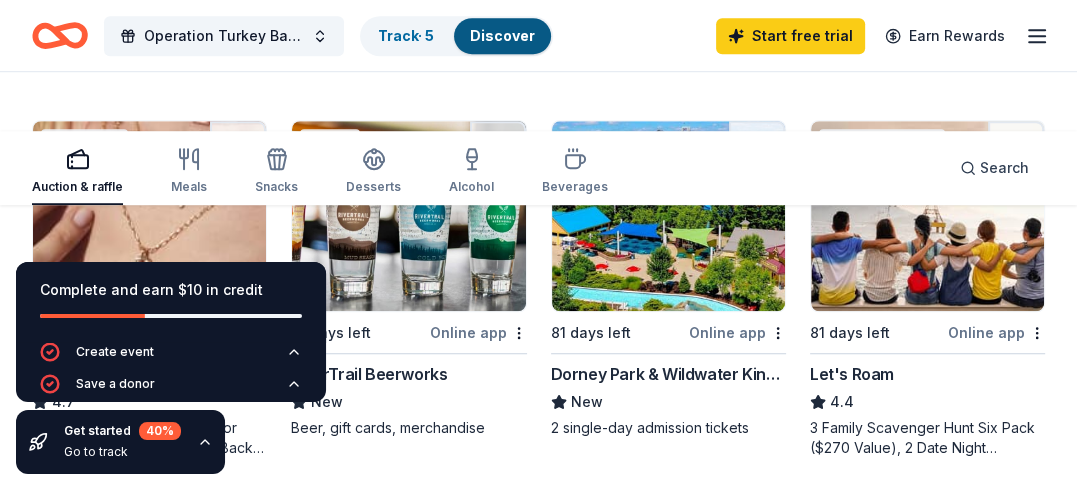 click 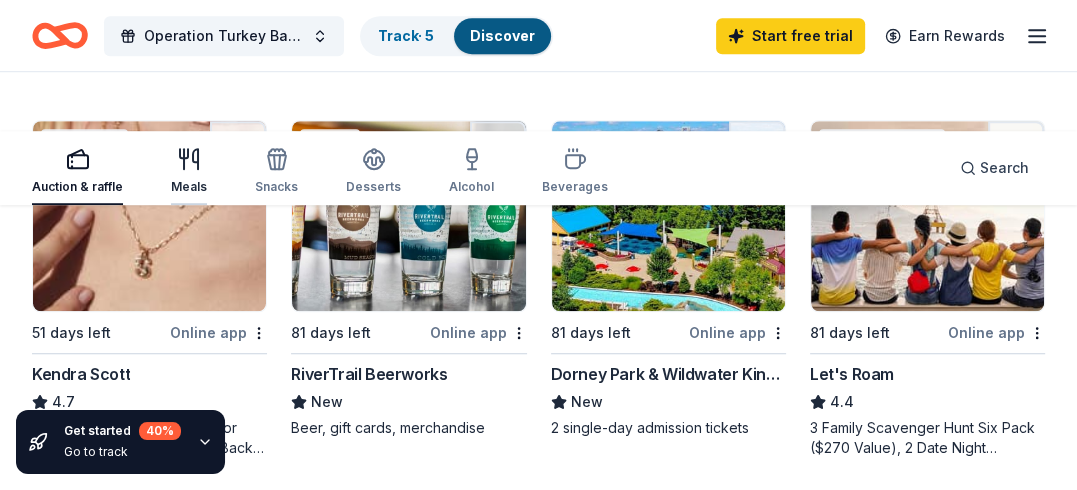 click on "Meals" at bounding box center (189, 187) 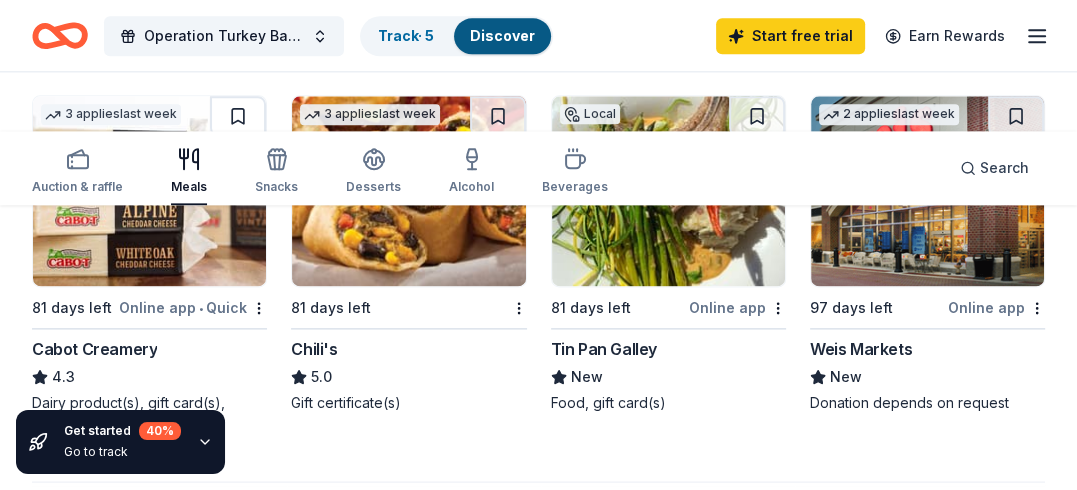 scroll, scrollTop: 1731, scrollLeft: 0, axis: vertical 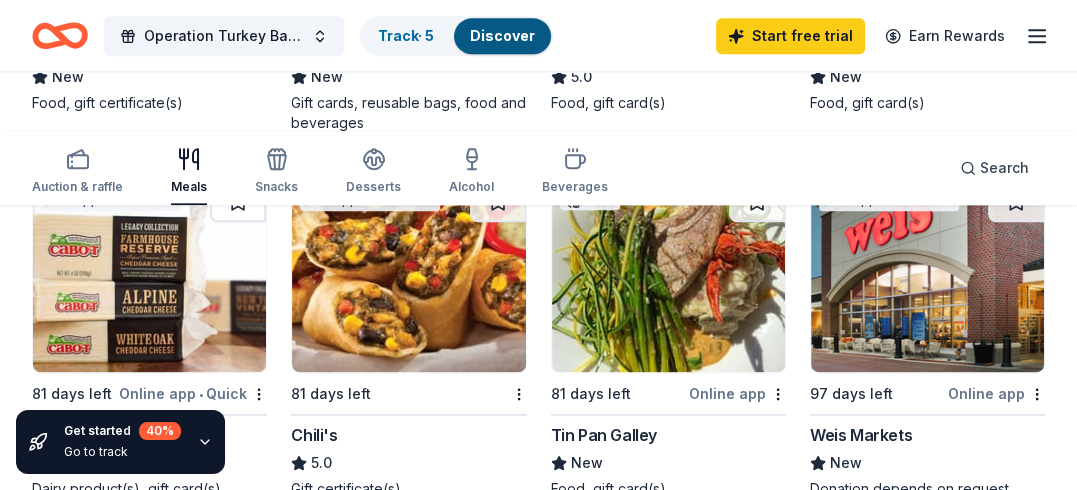 click on "Walmart" at bounding box center [841, -337] 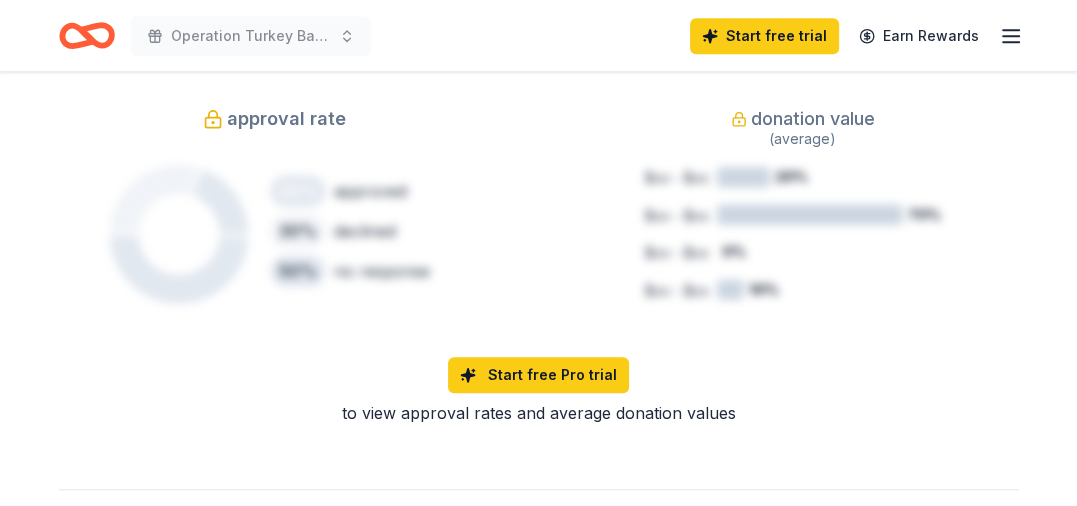 scroll, scrollTop: 1400, scrollLeft: 0, axis: vertical 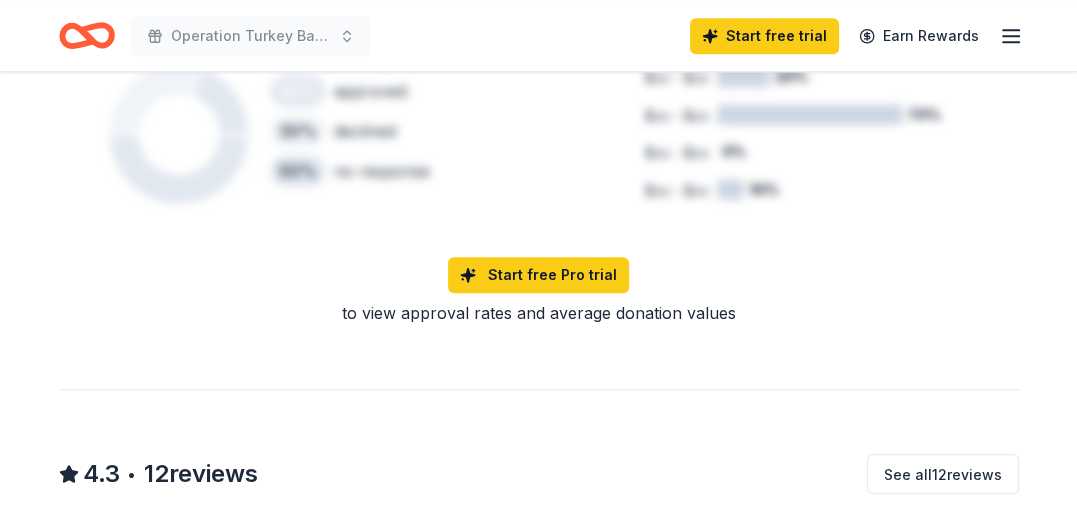 click on "Meals" at bounding box center [388, -391] 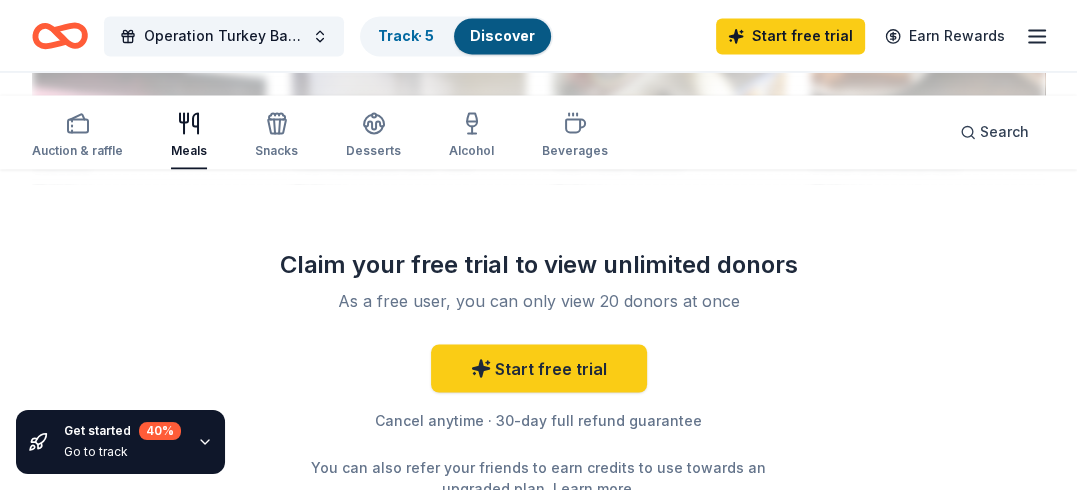scroll, scrollTop: 2400, scrollLeft: 0, axis: vertical 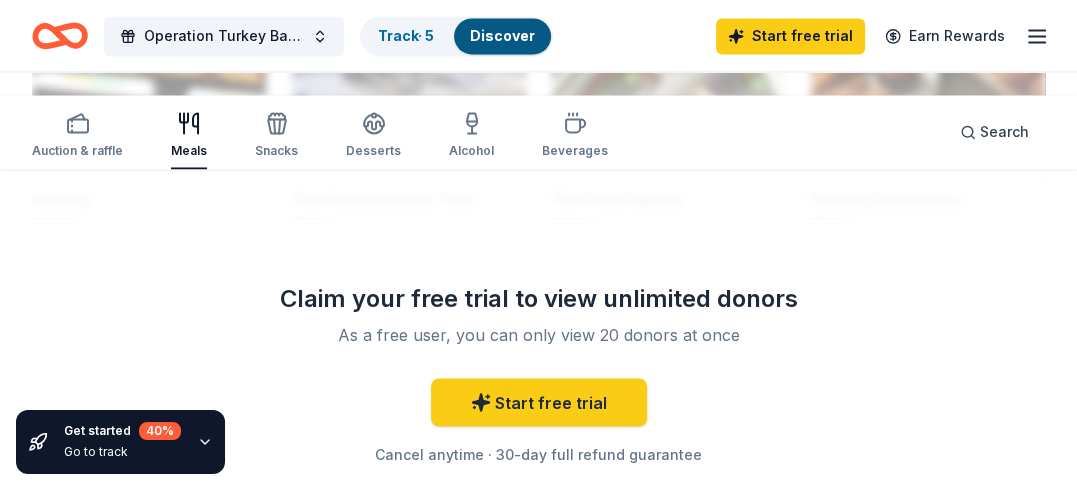 click on "New" at bounding box center (68, -592) 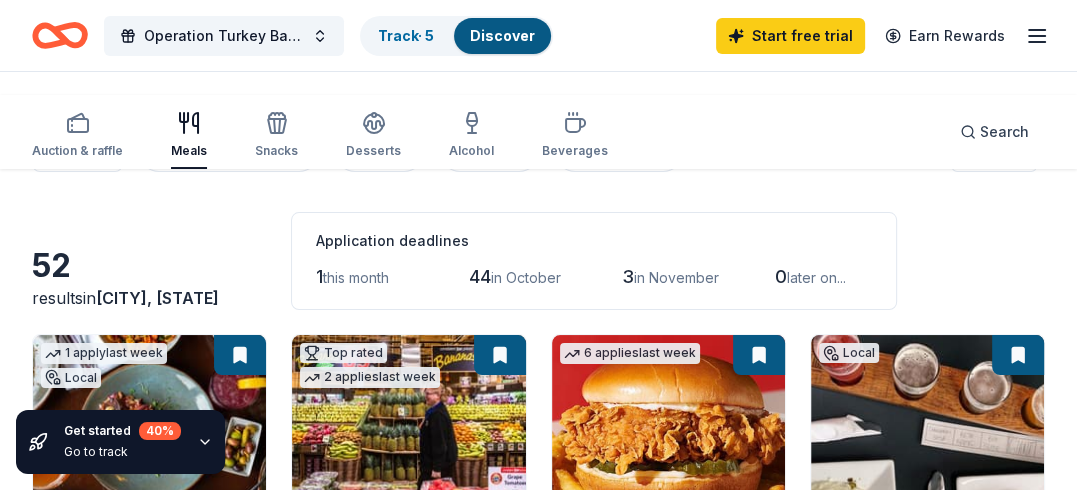 scroll, scrollTop: 0, scrollLeft: 0, axis: both 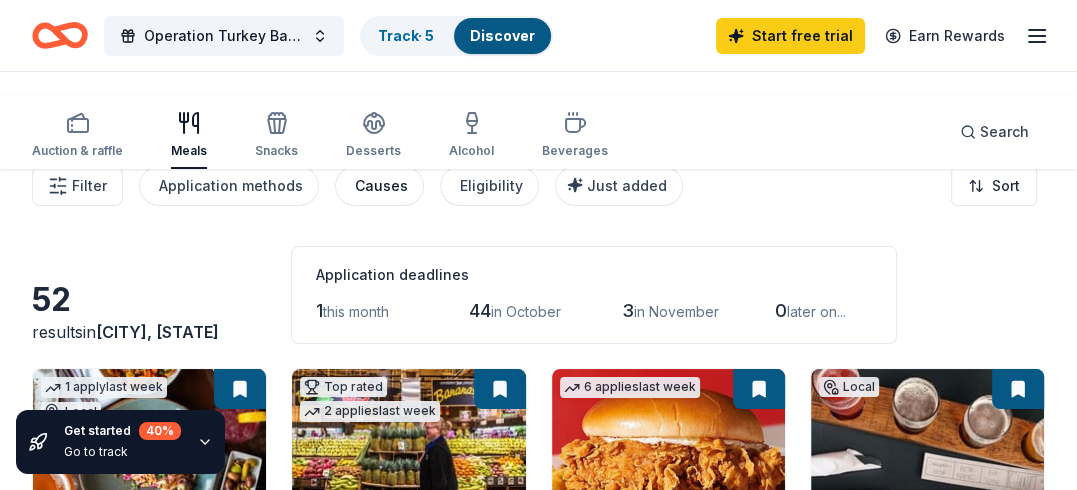 click on "Causes" at bounding box center (381, 186) 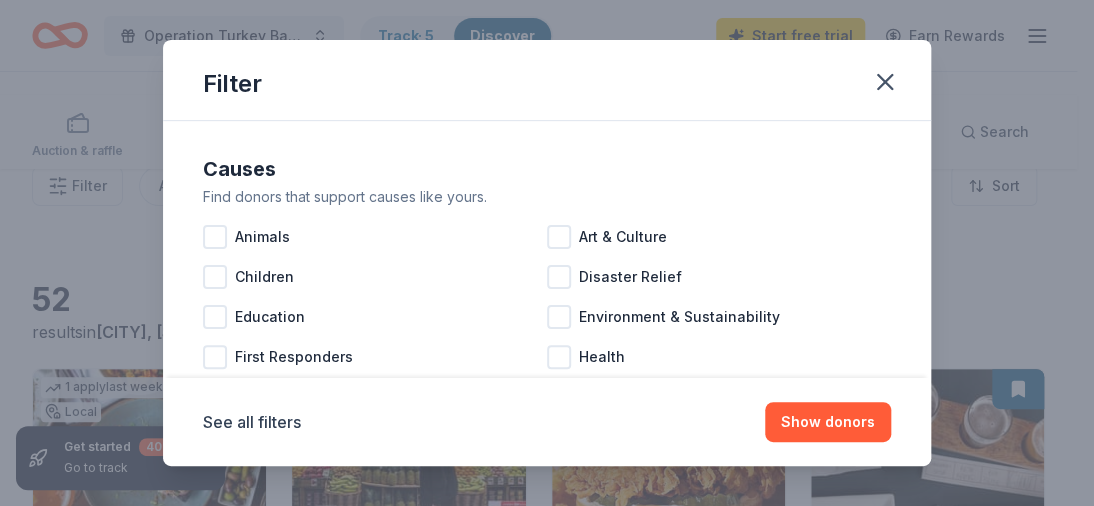 click on "Find donors that support causes like yours." at bounding box center [547, 197] 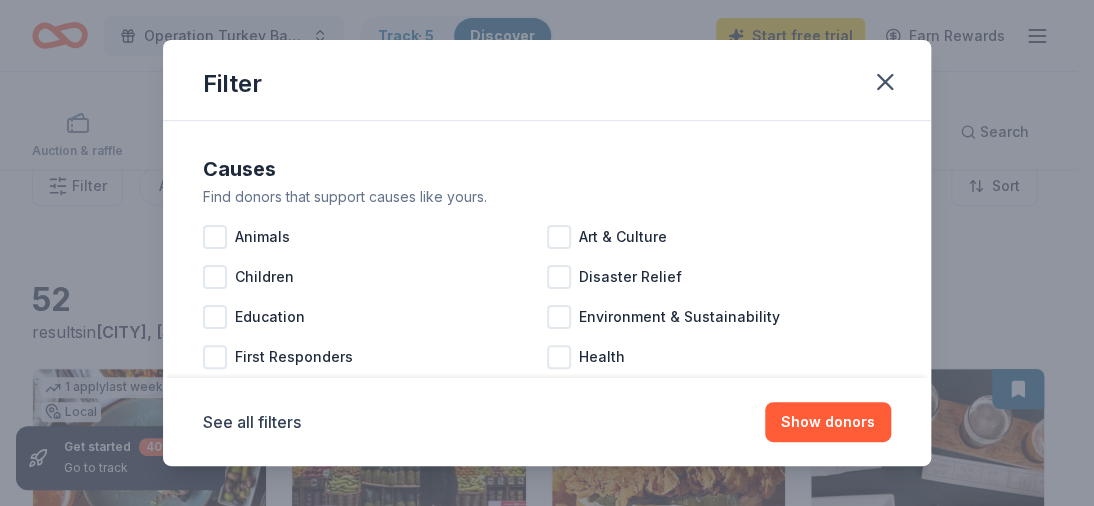 click on "Causes" at bounding box center (547, 169) 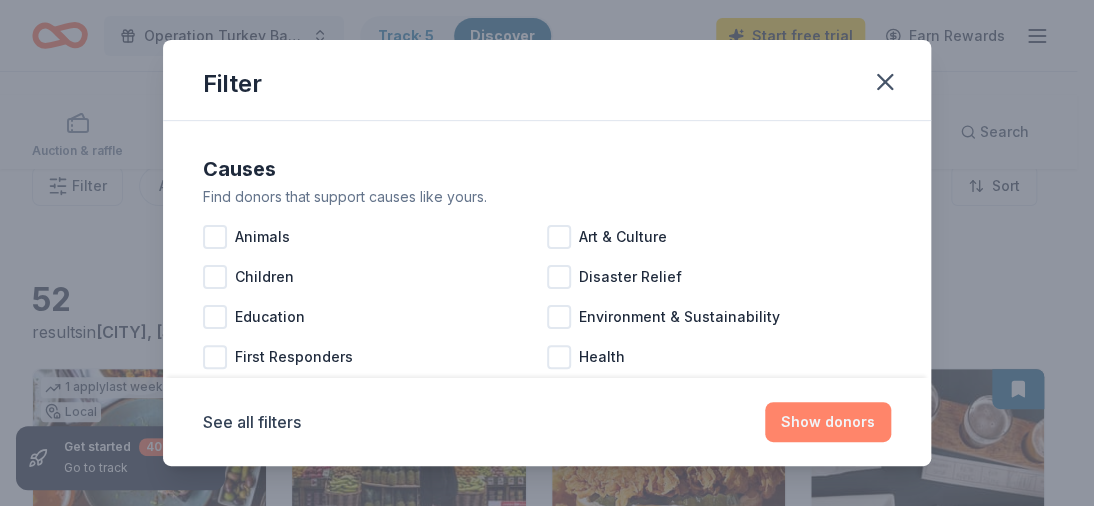 click on "Show    donors" at bounding box center (828, 422) 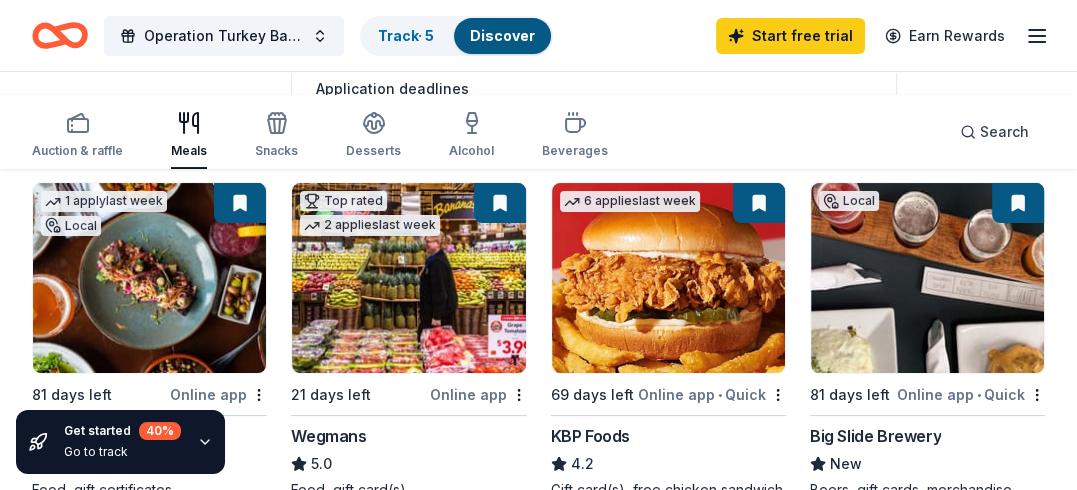 scroll, scrollTop: 0, scrollLeft: 0, axis: both 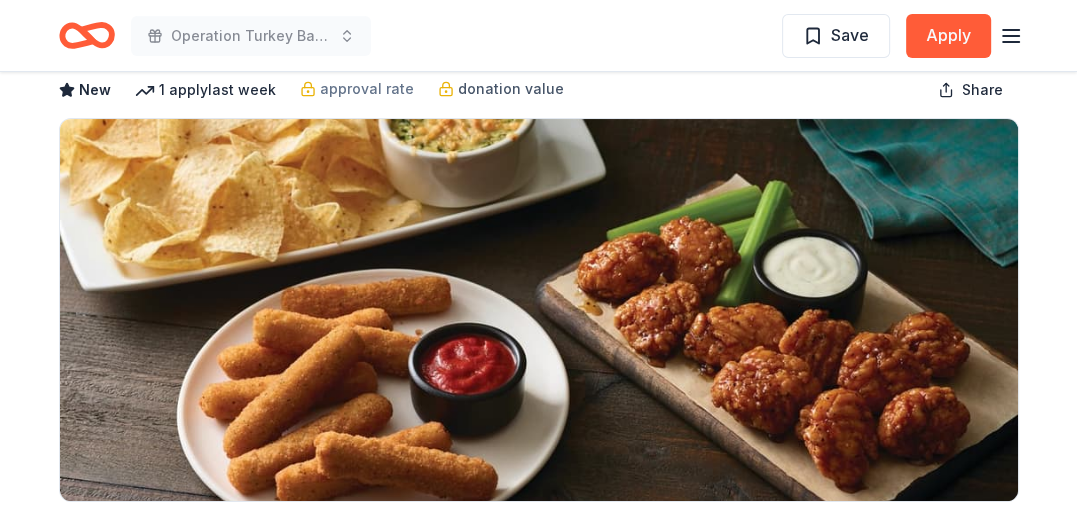 click on "donation value" at bounding box center (511, 89) 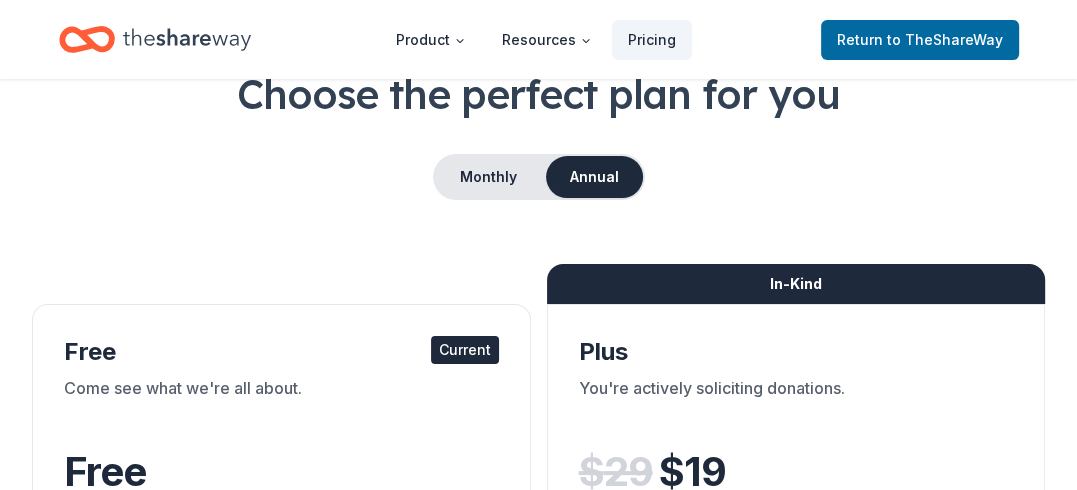 scroll, scrollTop: 100, scrollLeft: 0, axis: vertical 